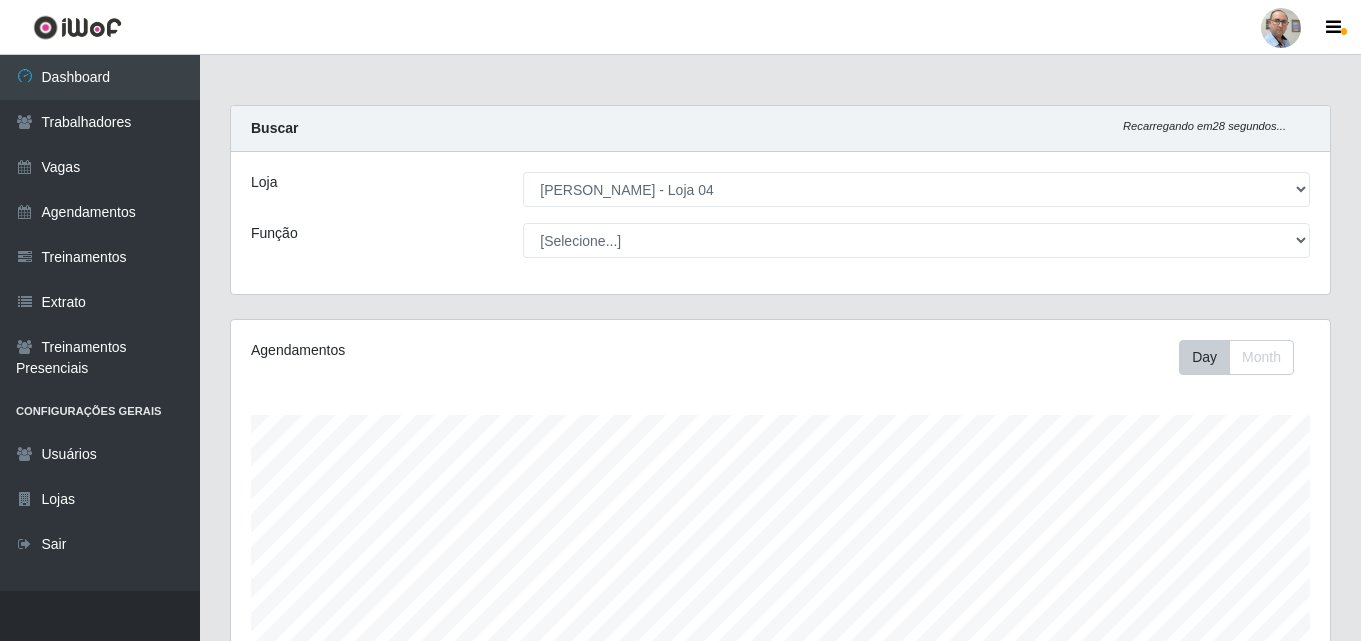 select on "251" 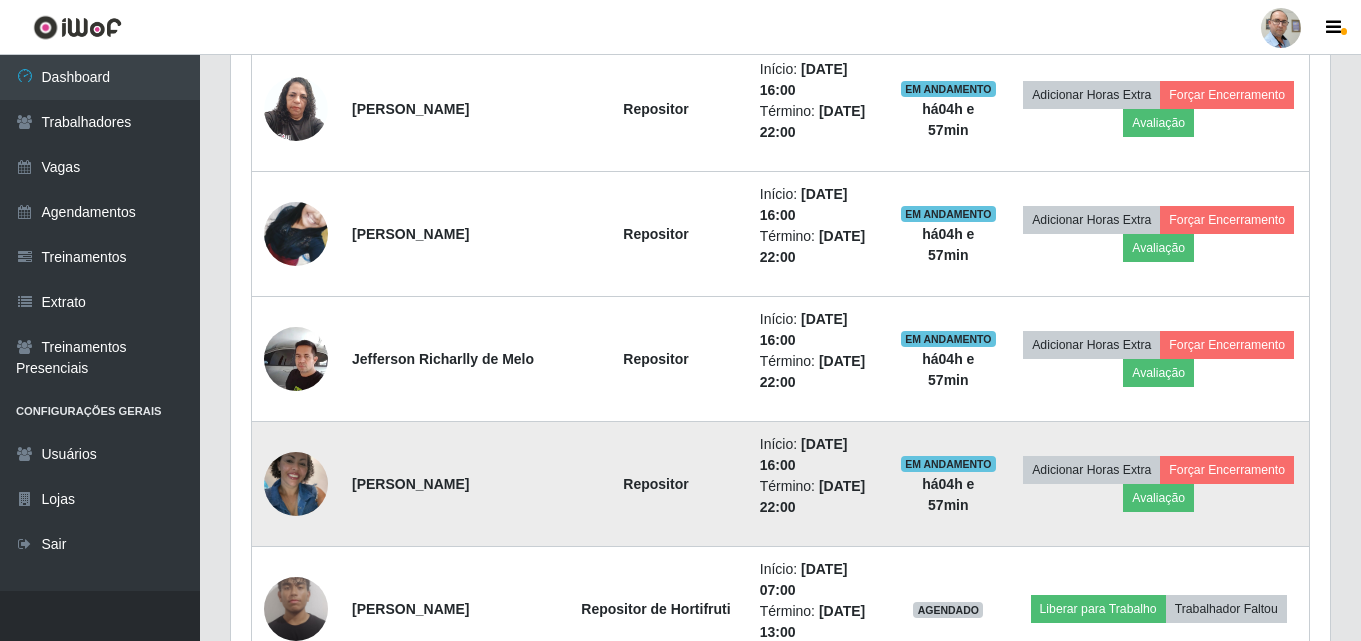 scroll, scrollTop: 999585, scrollLeft: 998901, axis: both 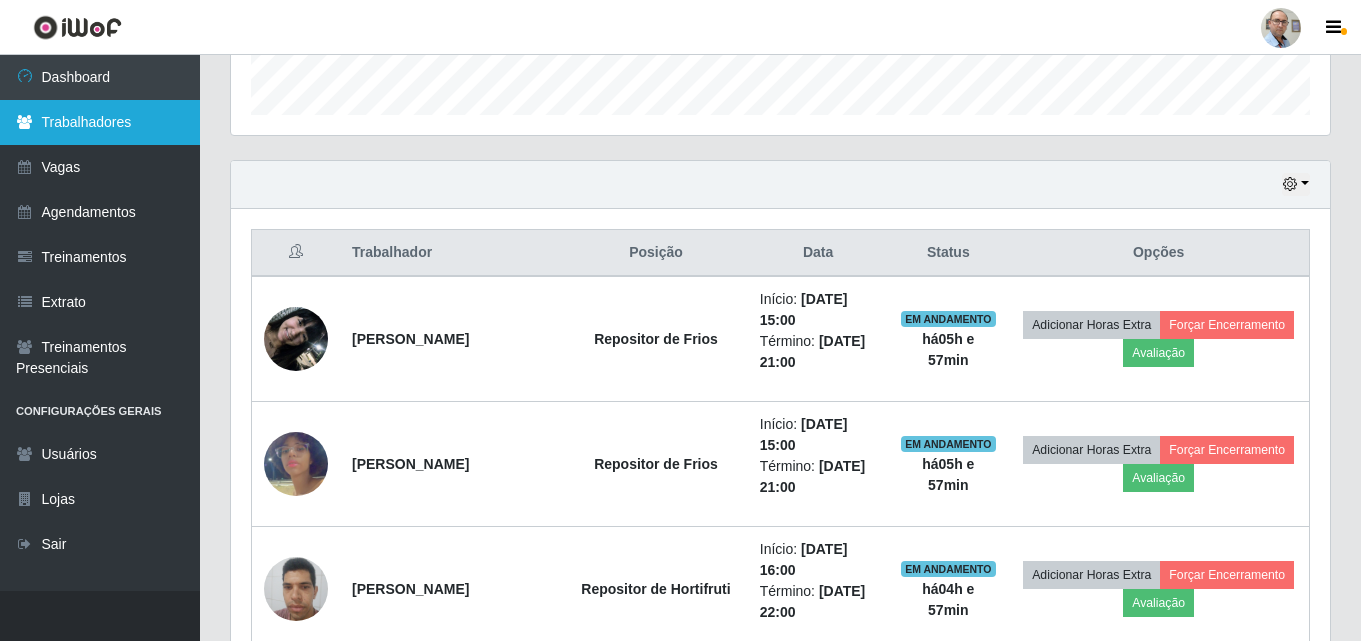 click on "Trabalhadores" at bounding box center [100, 122] 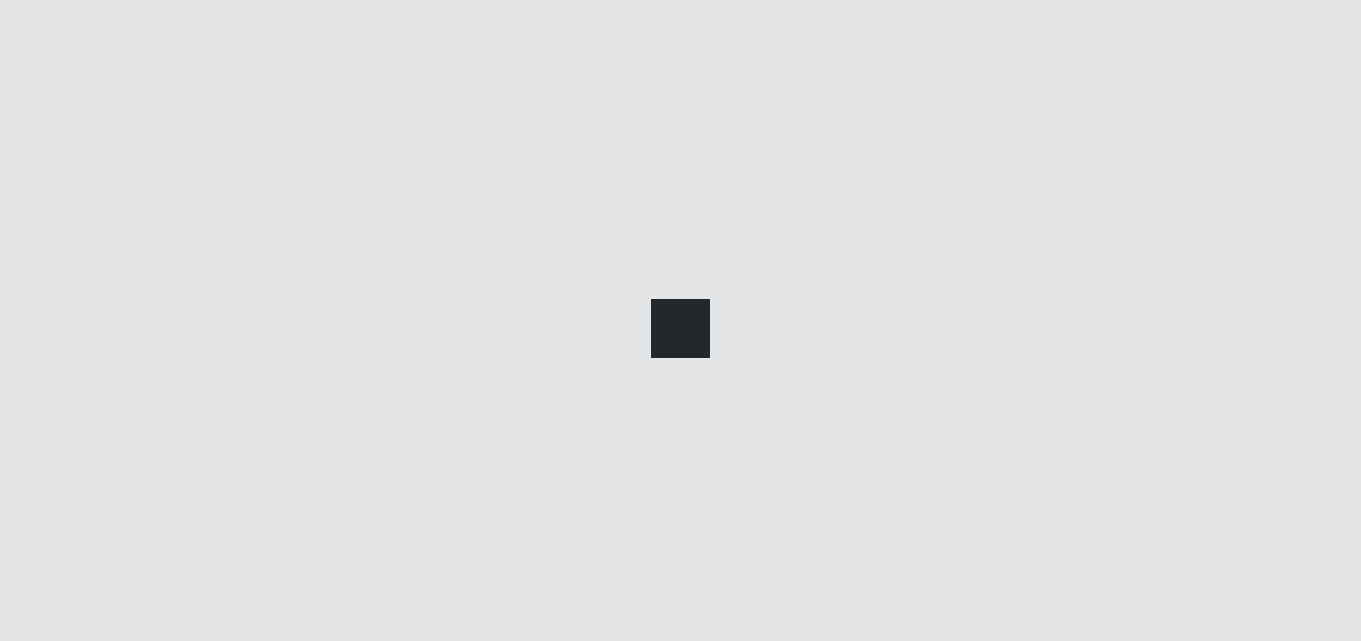 scroll, scrollTop: 0, scrollLeft: 0, axis: both 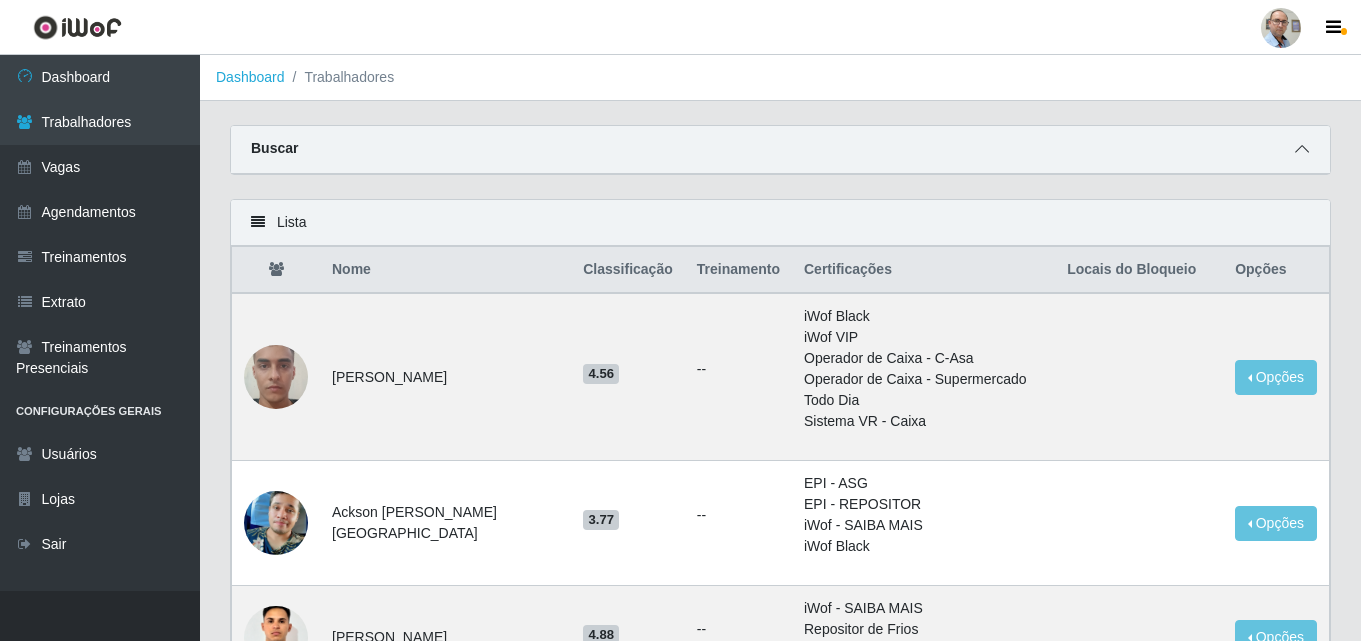 click at bounding box center (1302, 149) 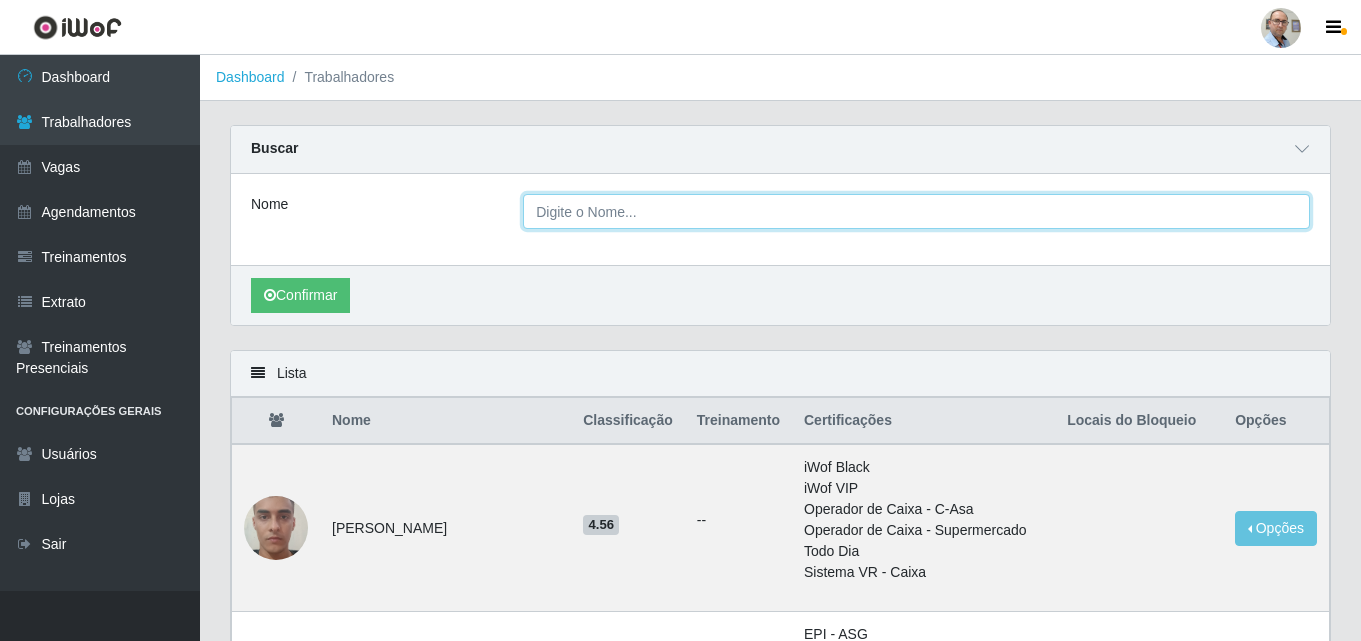 click on "Nome" at bounding box center [916, 211] 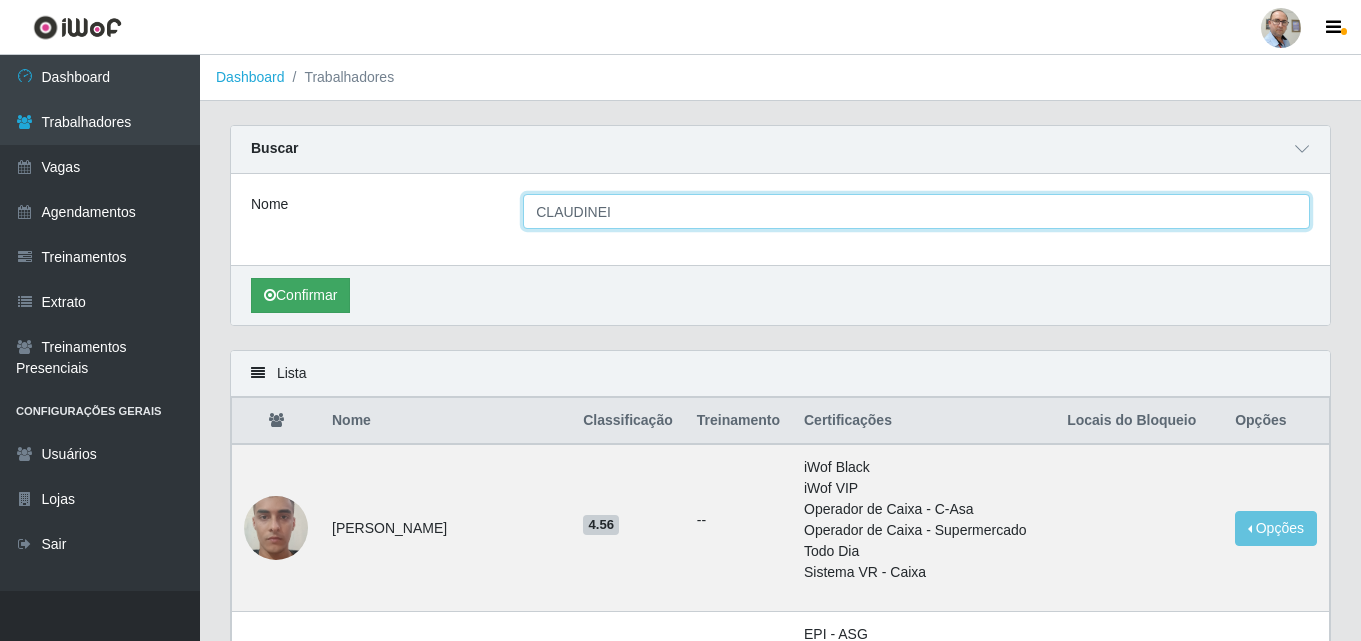 type on "CLAUDINEI" 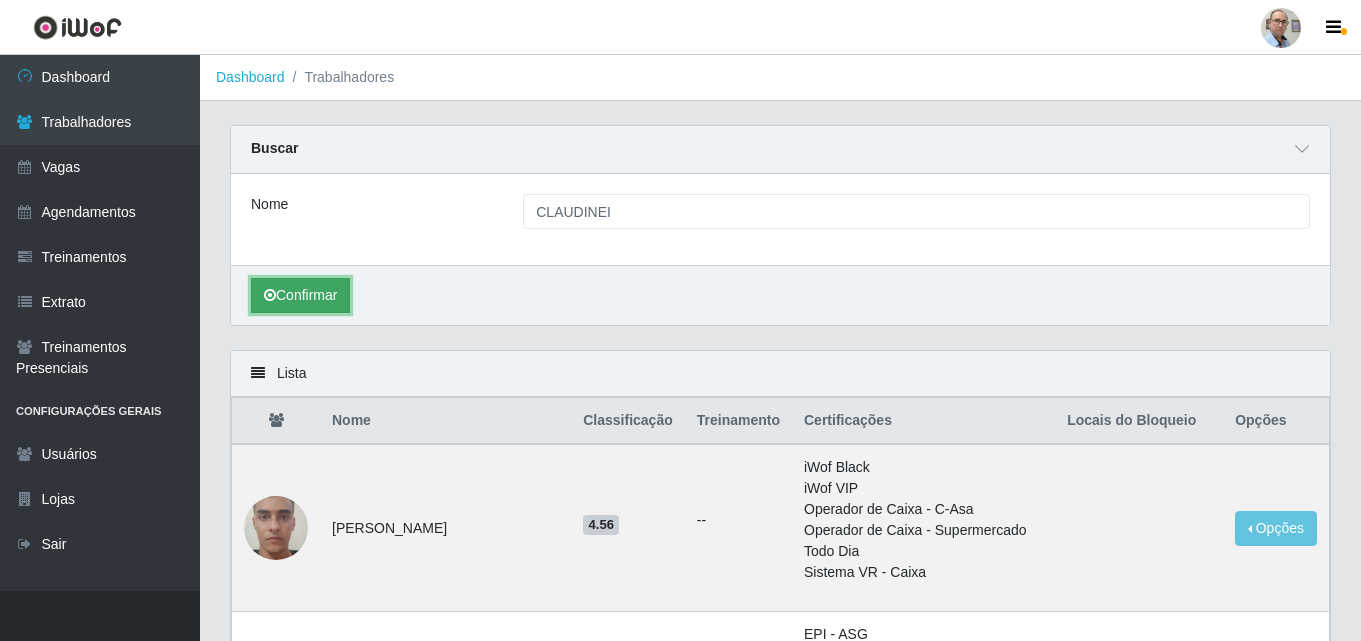 click on "Confirmar" at bounding box center (300, 295) 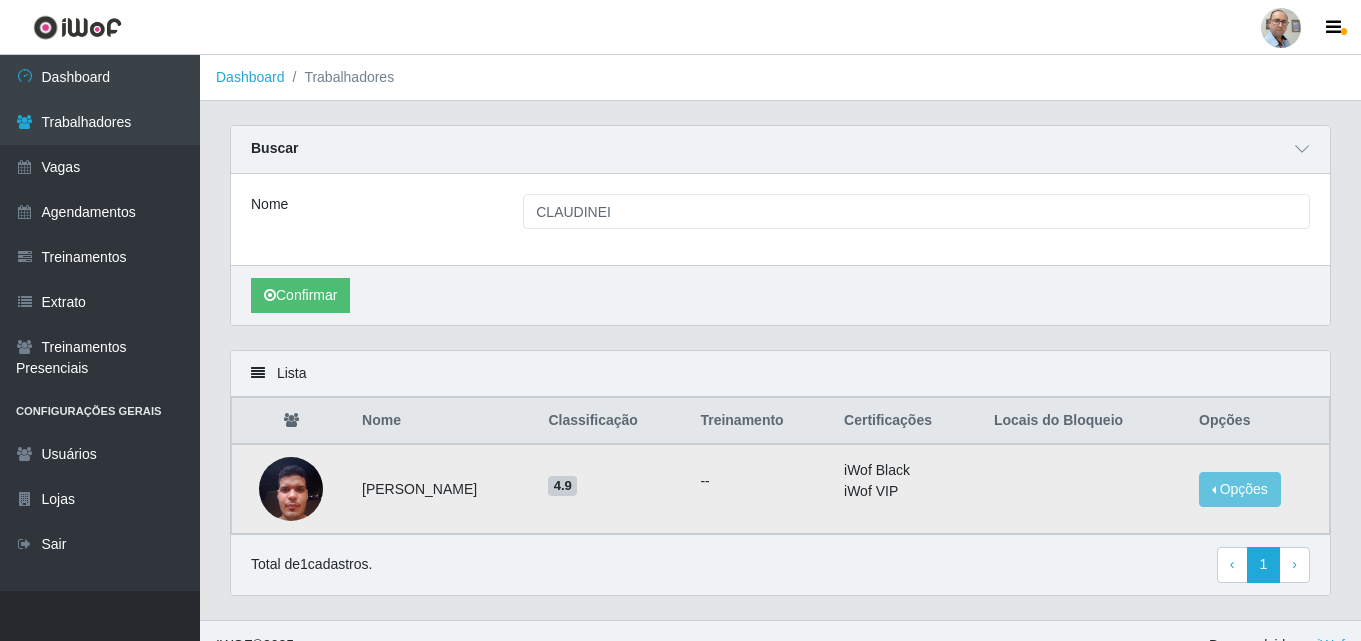 click at bounding box center [291, 488] 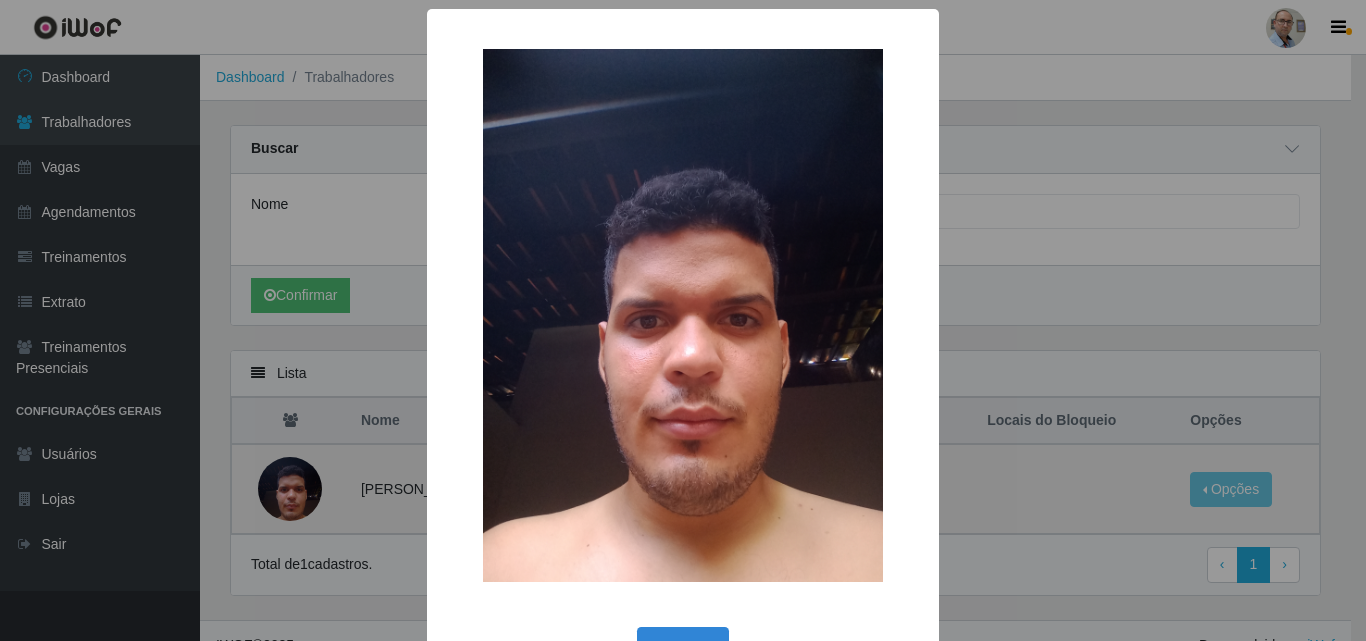 type 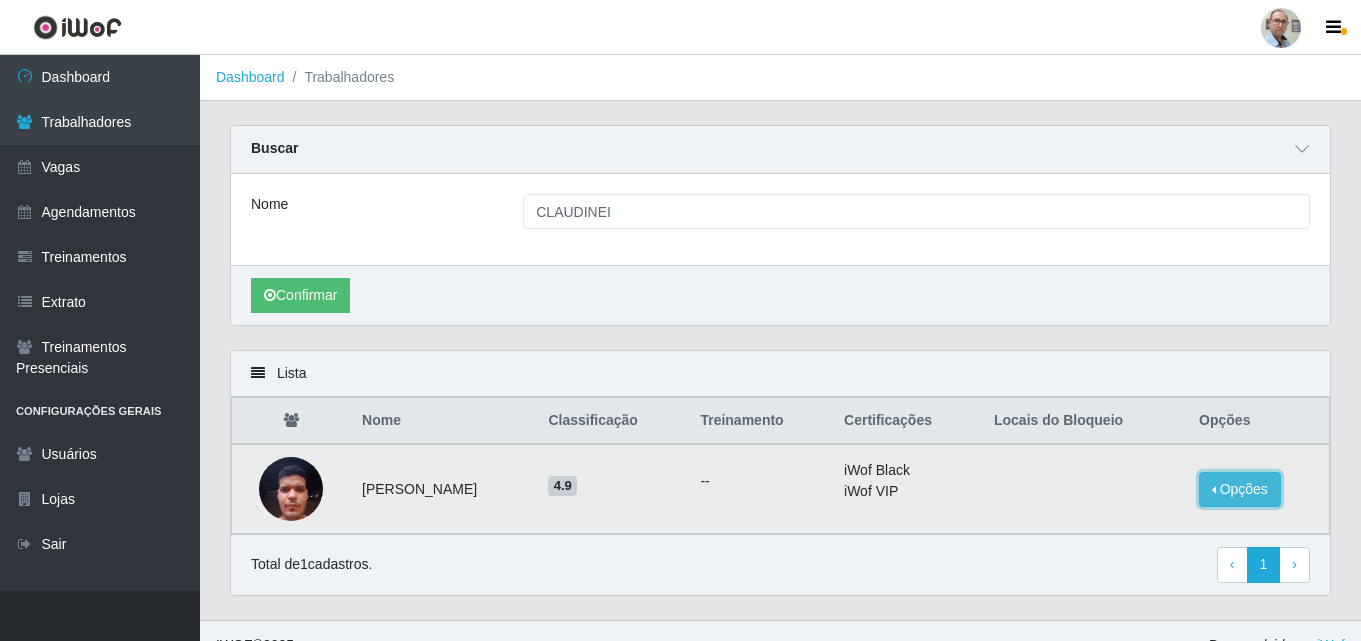 click on "Opções" at bounding box center (1240, 489) 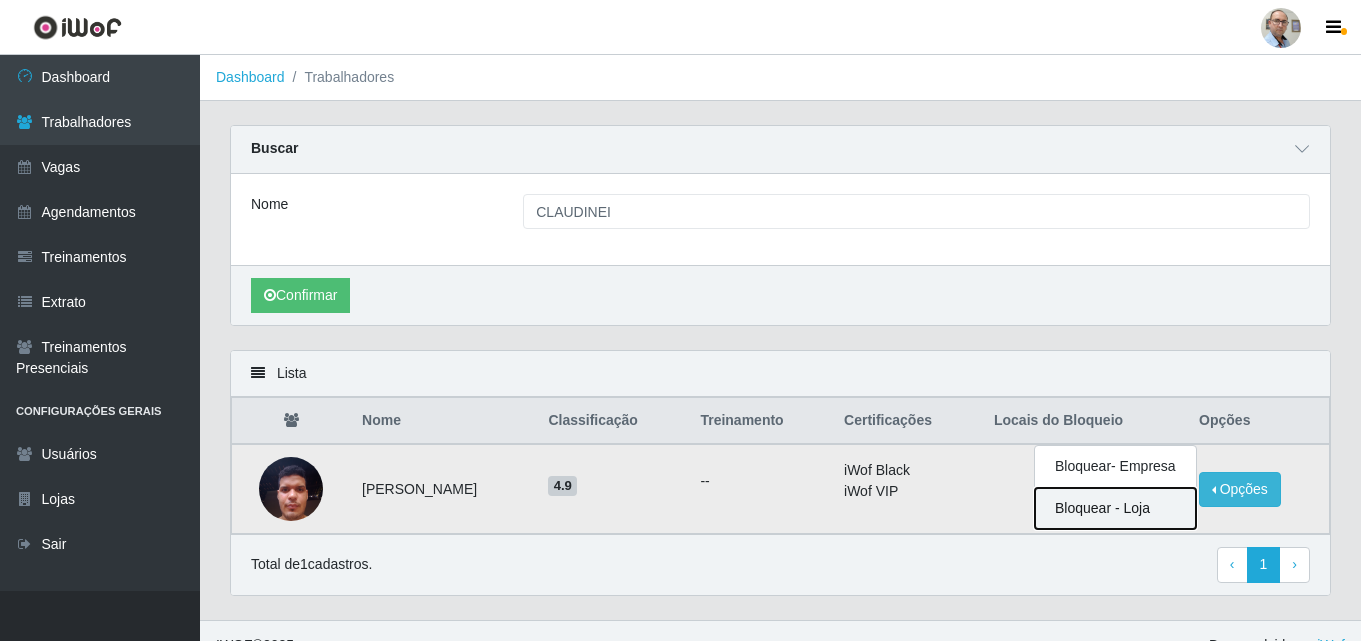 click on "Bloquear   - Loja" at bounding box center [1115, 508] 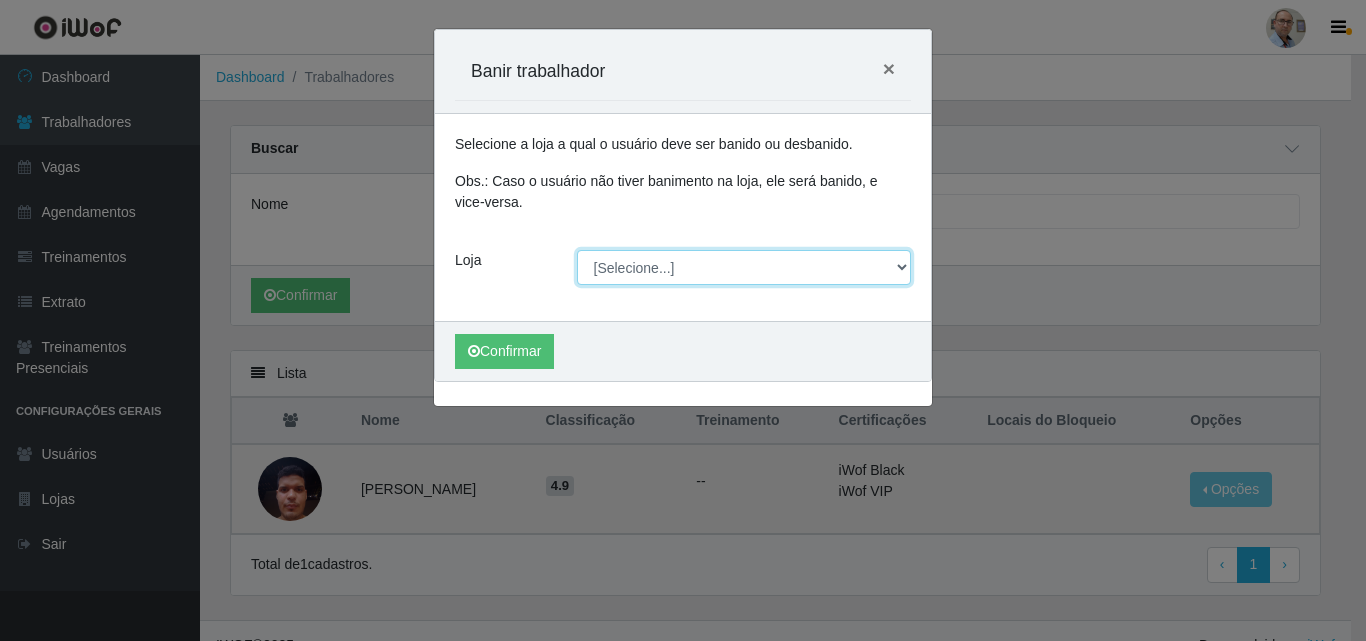 click on "[Selecione...] Mar Vermelho - Loja 04" at bounding box center (744, 267) 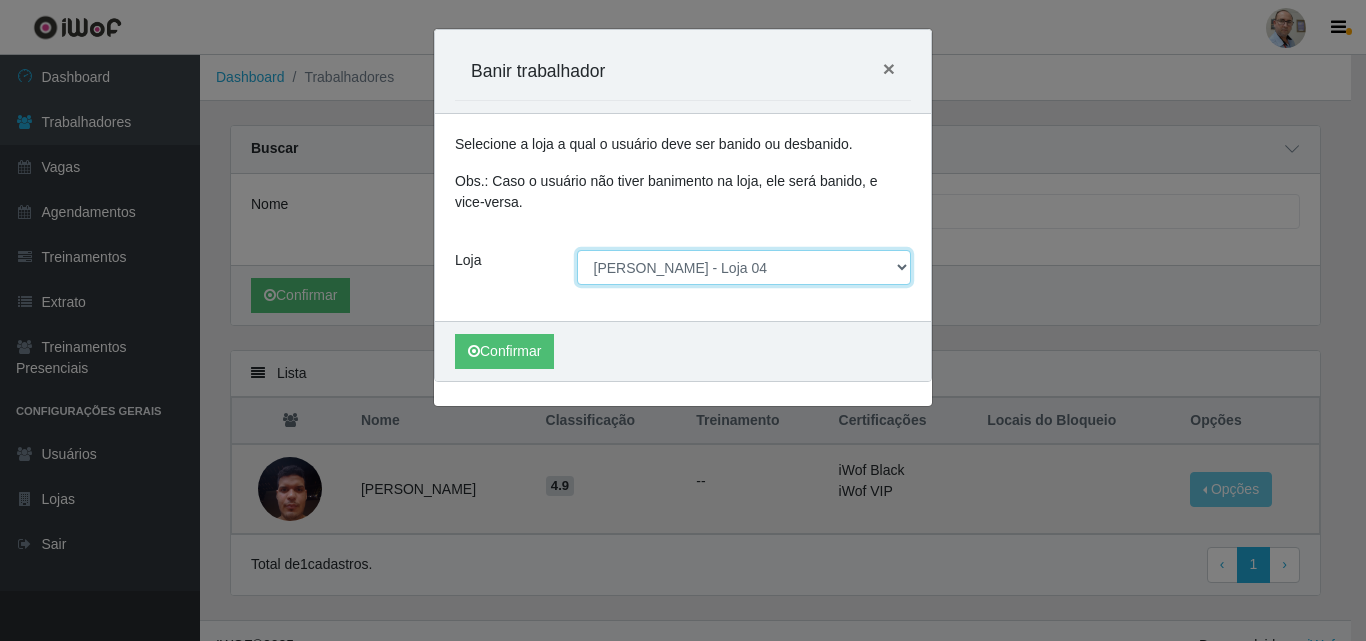 click on "[Selecione...] Mar Vermelho - Loja 04" at bounding box center (744, 267) 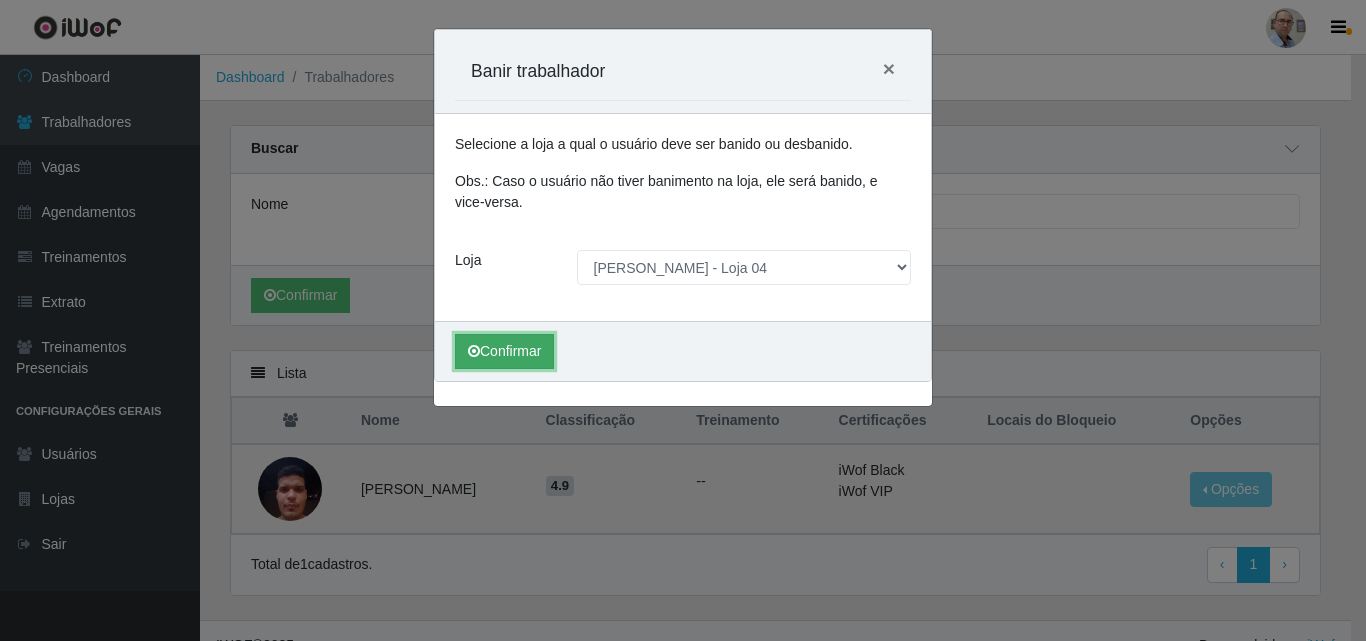 click on "Confirmar" at bounding box center [504, 351] 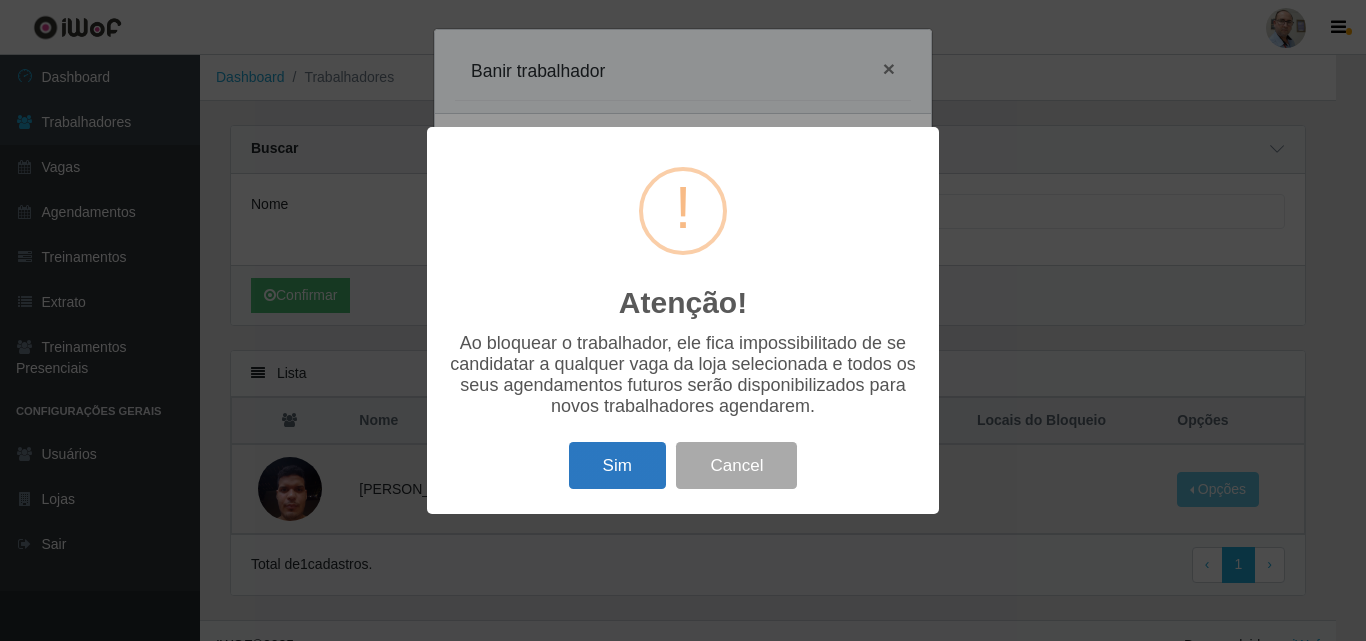 click on "Sim" at bounding box center [617, 465] 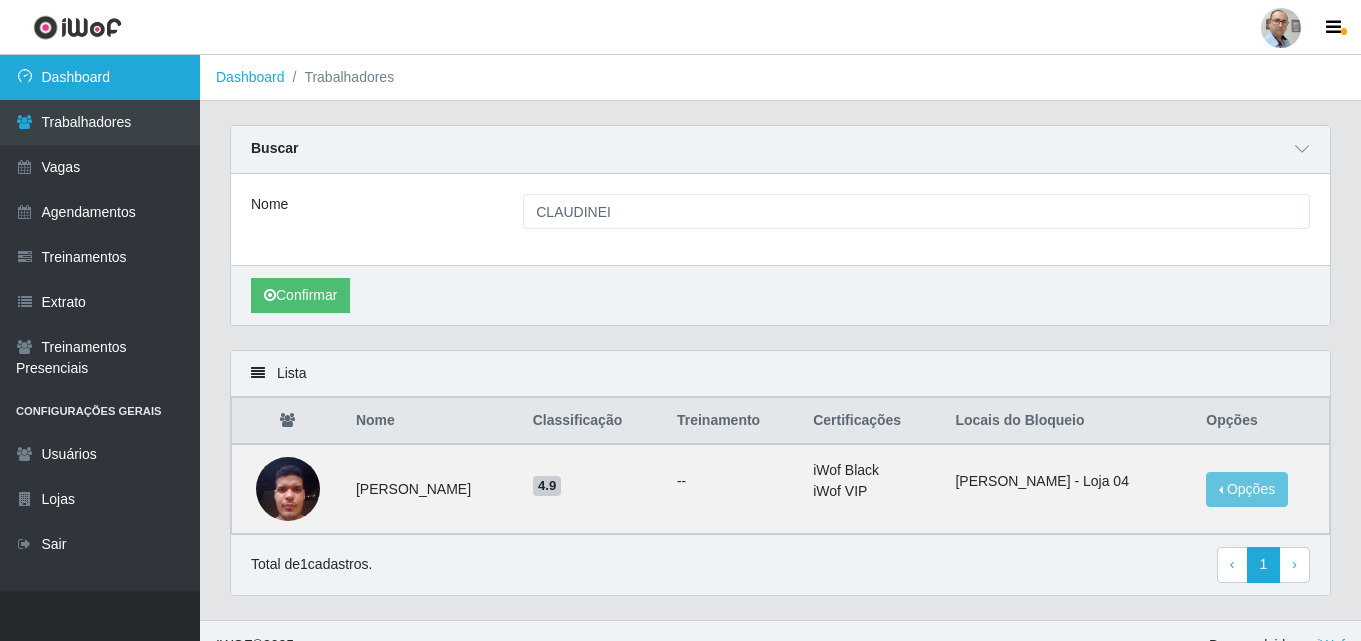 click on "Dashboard" at bounding box center [100, 77] 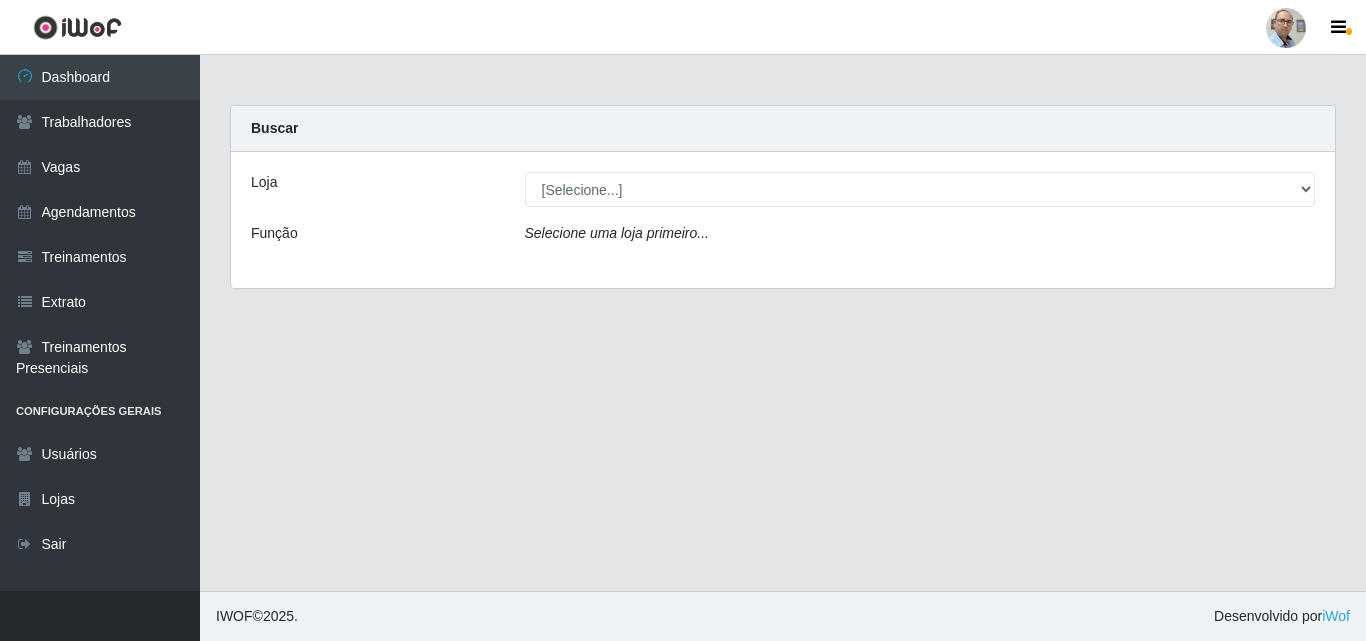 click on "Loja [Selecione...] Mar Vermelho - Loja 04 Função Selecione uma loja primeiro..." at bounding box center (783, 220) 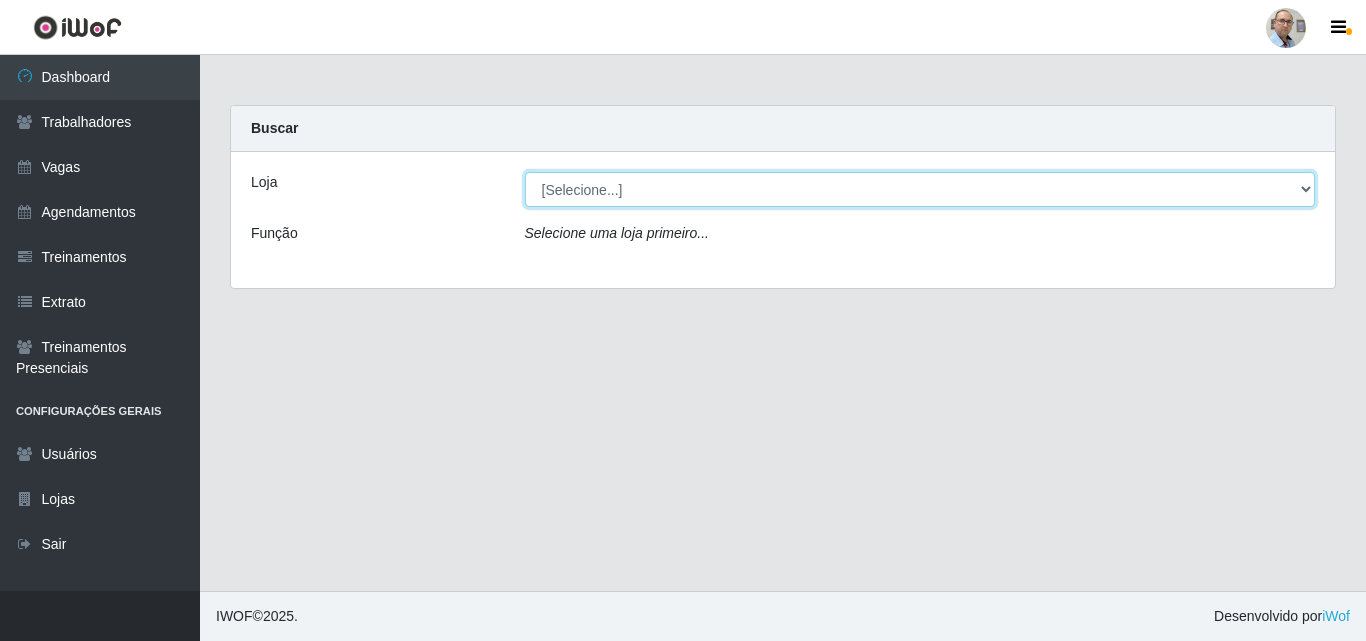 click on "[Selecione...] Mar Vermelho - Loja 04" at bounding box center (920, 189) 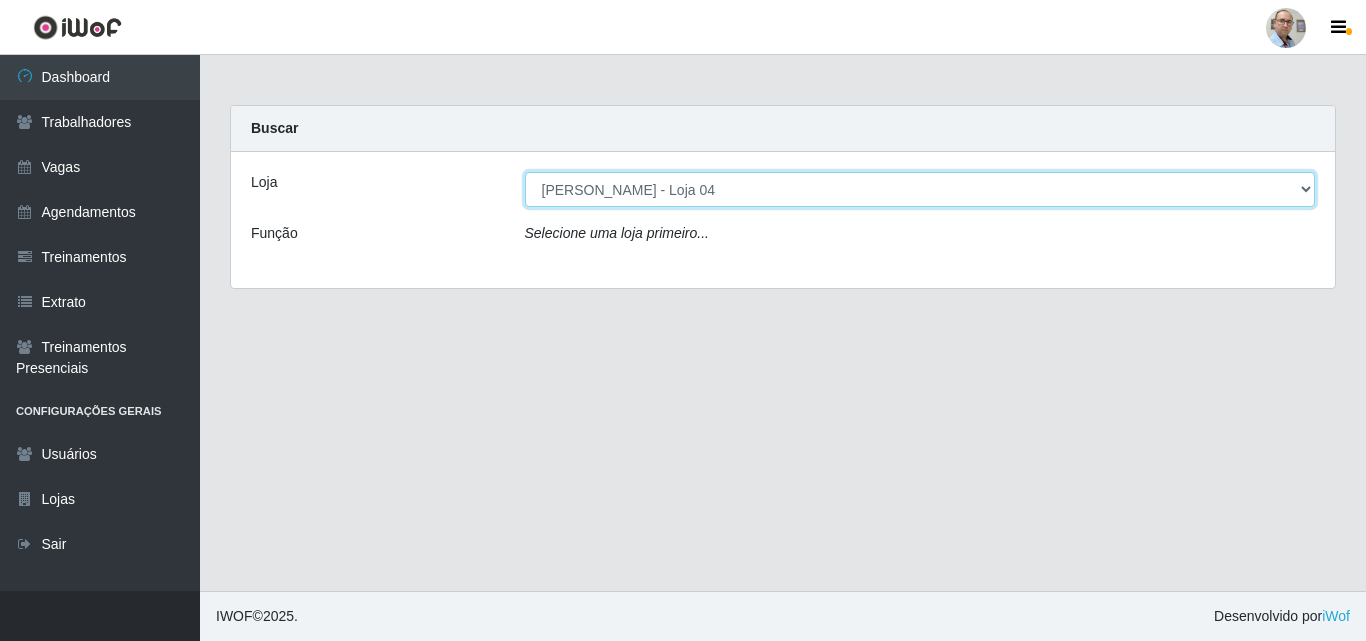 click on "[Selecione...] Mar Vermelho - Loja 04" at bounding box center (920, 189) 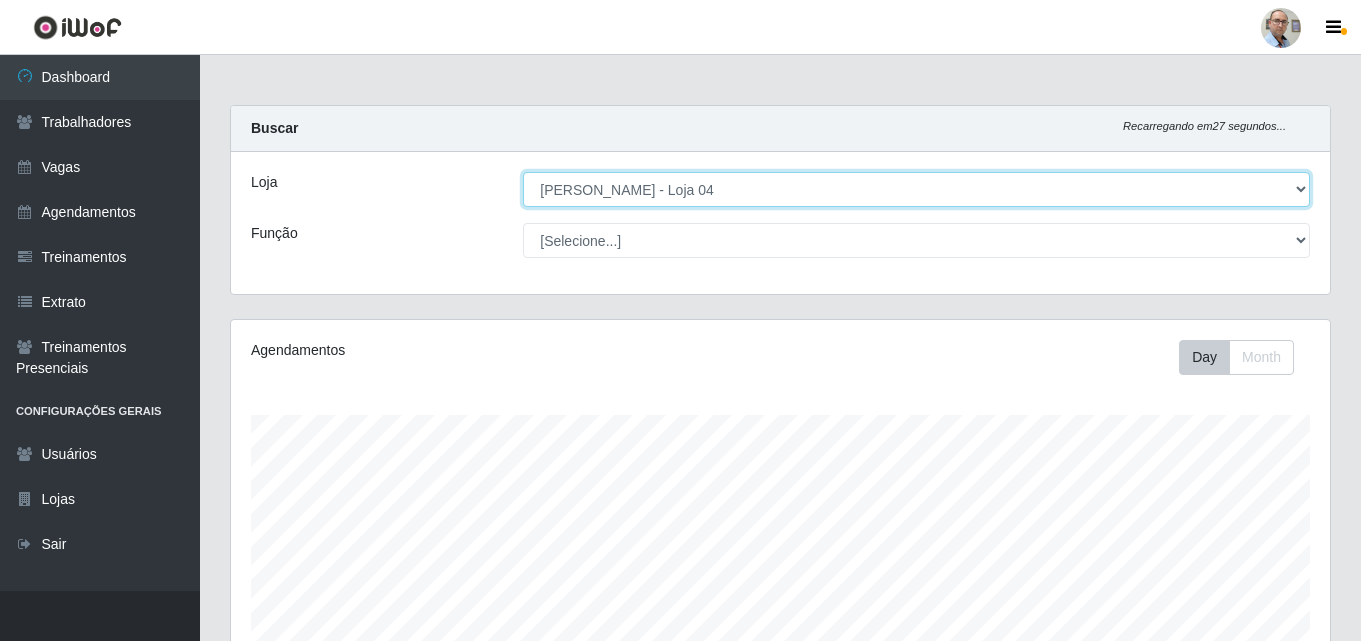 scroll, scrollTop: 999585, scrollLeft: 998901, axis: both 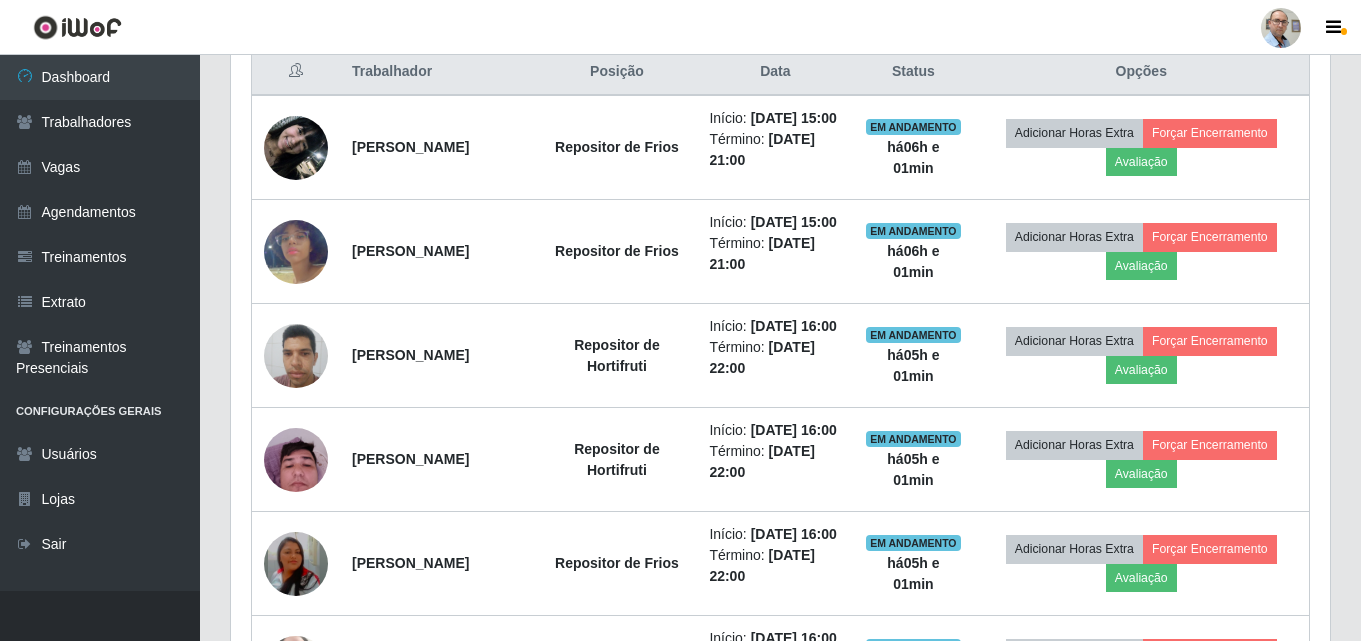 click on "Carregando...  Buscar Recarregando em  12   segundos... Loja [Selecione...] Mar Vermelho - Loja 04 Função [Selecione...] ASG ASG + ASG ++ Auxiliar de Depósito  Auxiliar de Depósito + Auxiliar de Depósito ++ Auxiliar de Estacionamento Auxiliar de Estacionamento + Auxiliar de Estacionamento ++ Balconista de Frios Balconista de Frios + Balconista de Padaria  Balconista de Padaria + Embalador Embalador + Embalador ++ Operador de Caixa Operador de Caixa + Operador de Caixa ++ Repositor  Repositor + Repositor ++ Repositor de Frios Repositor de Frios + Repositor de Frios ++ Repositor de Hortifruti Repositor de Hortifruti + Repositor de Hortifruti ++ Agendamentos Day Month   Hoje 1 dia 3 dias 1 Semana Não encerrados Trabalhador Posição Data Status Opções [PERSON_NAME] Repositor de Frios   Início:   [DATE] 15:00 Término:   [DATE] 21:00 EM ANDAMENTO há  06 h e   01  min   Adicionar Horas Extra Forçar Encerramento Avaliação [PERSON_NAME]  Repositor de Frios   Início:" at bounding box center [780, 252] 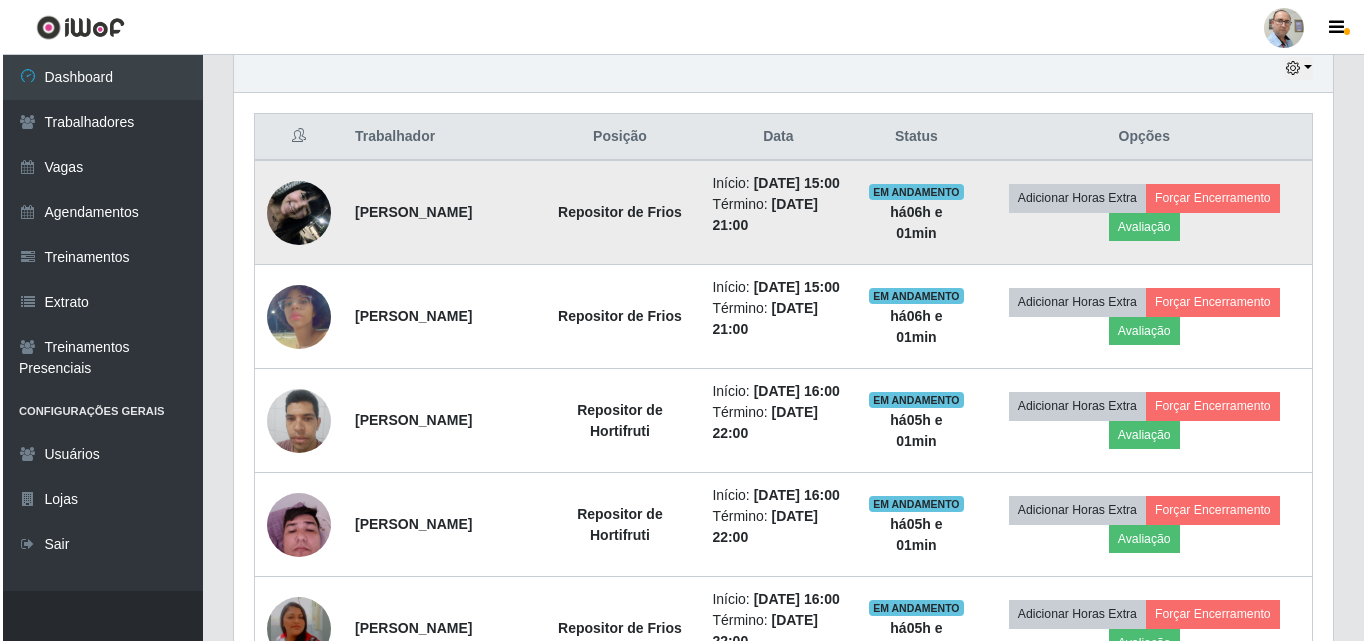 scroll, scrollTop: 681, scrollLeft: 0, axis: vertical 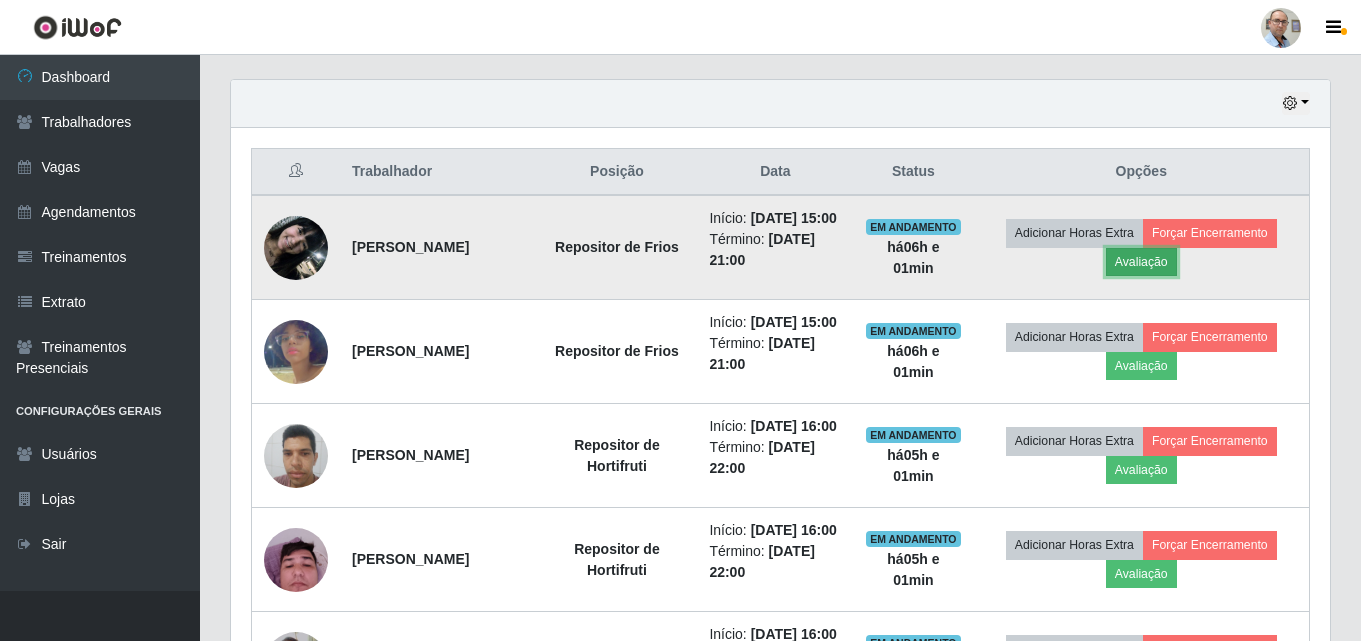 click on "Avaliação" at bounding box center [1141, 262] 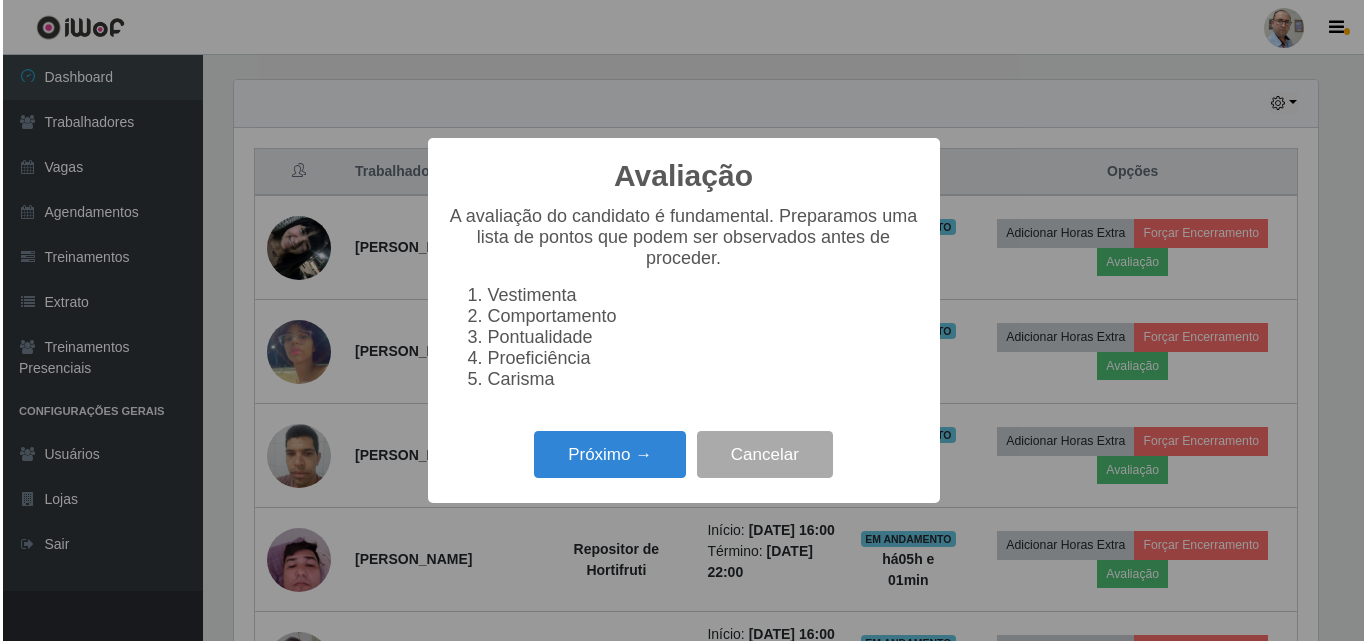 scroll, scrollTop: 999585, scrollLeft: 998911, axis: both 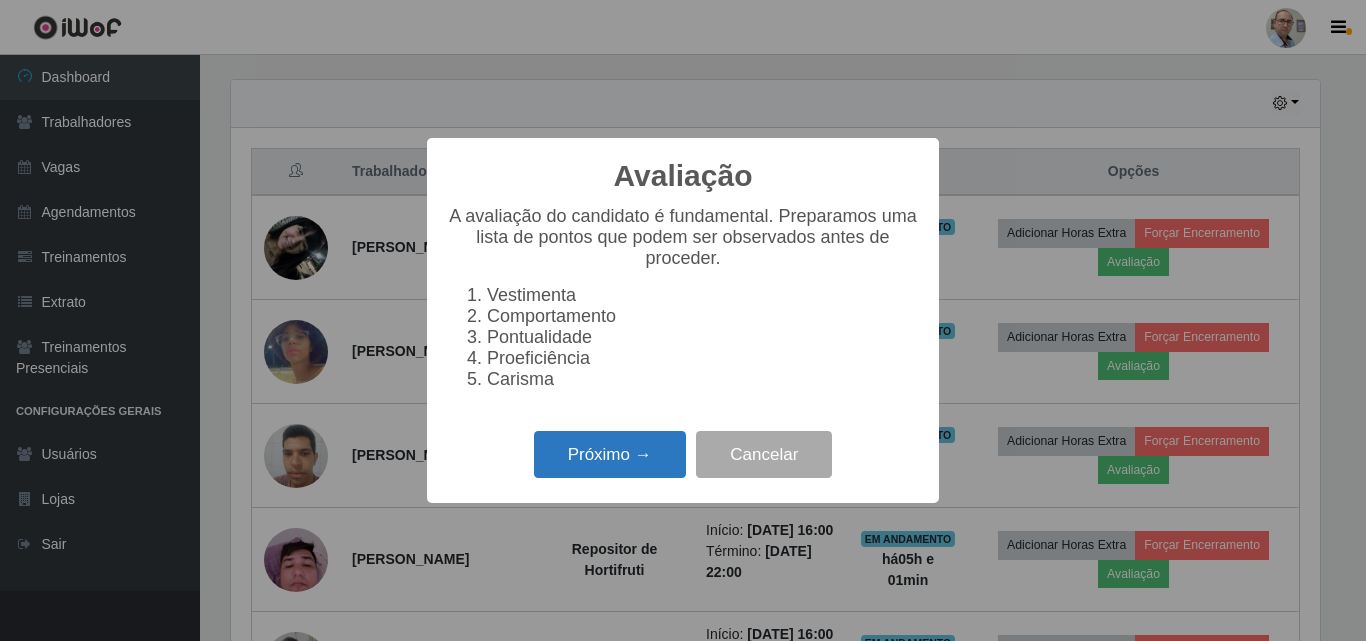 click on "Próximo →" at bounding box center [610, 454] 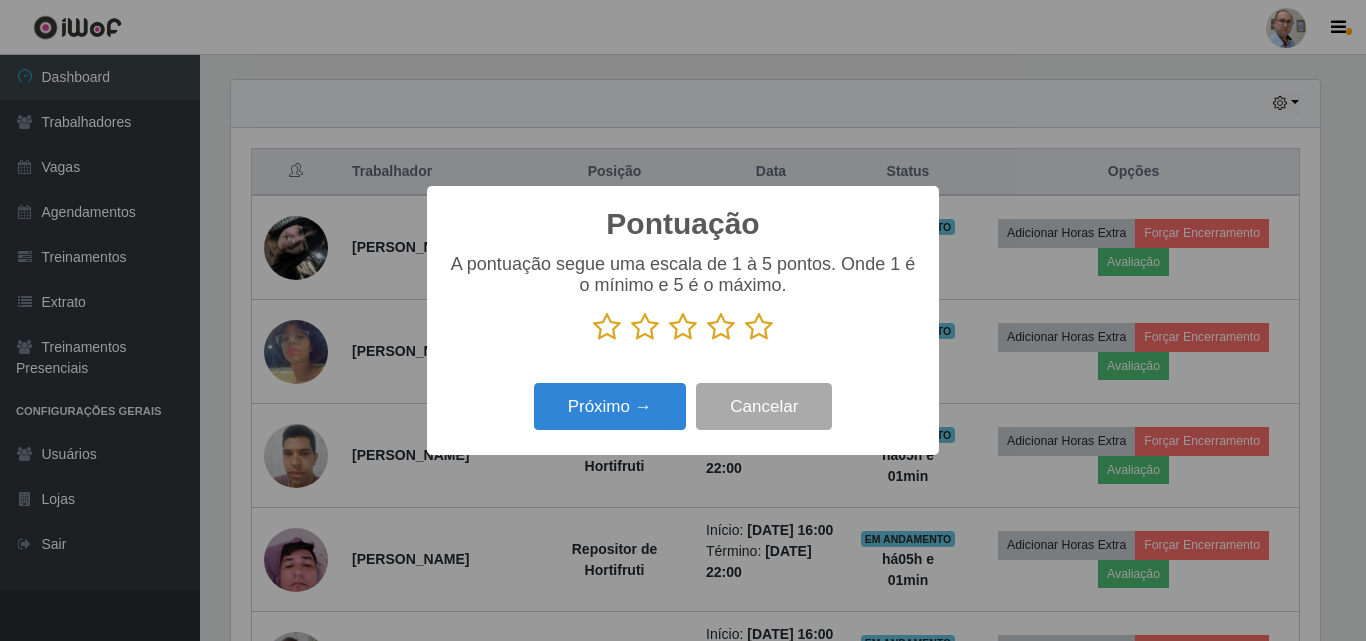 scroll, scrollTop: 999585, scrollLeft: 998911, axis: both 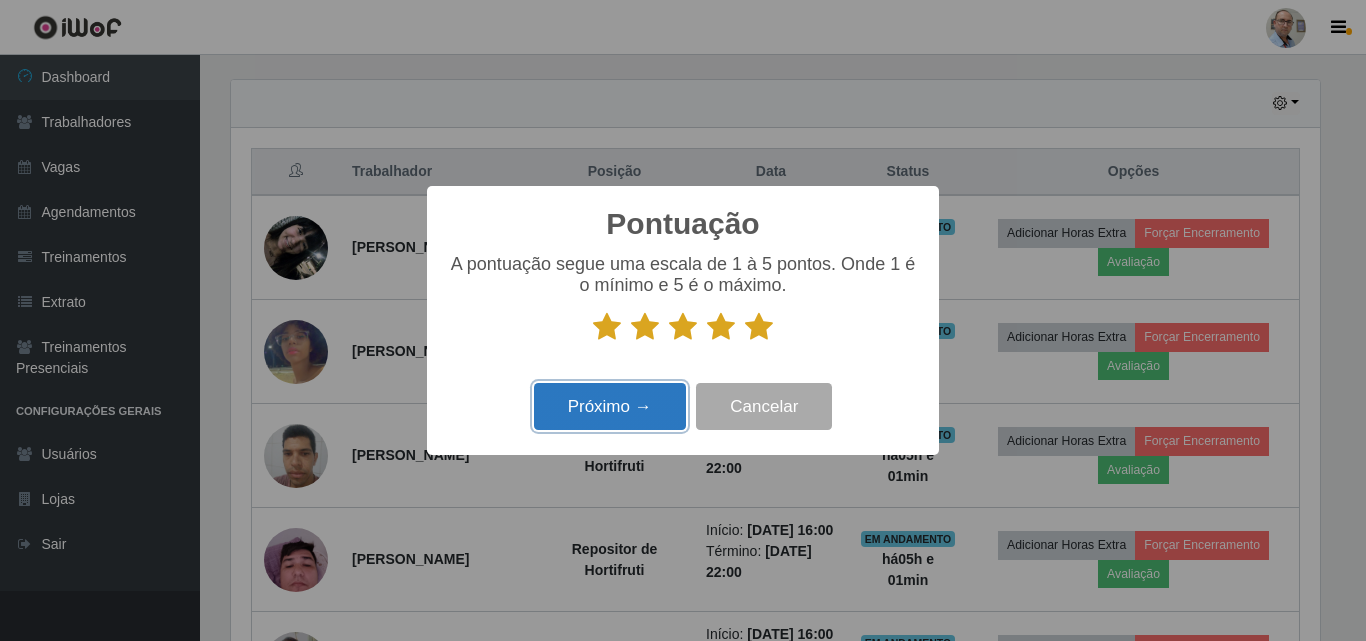 click on "Próximo →" at bounding box center [610, 406] 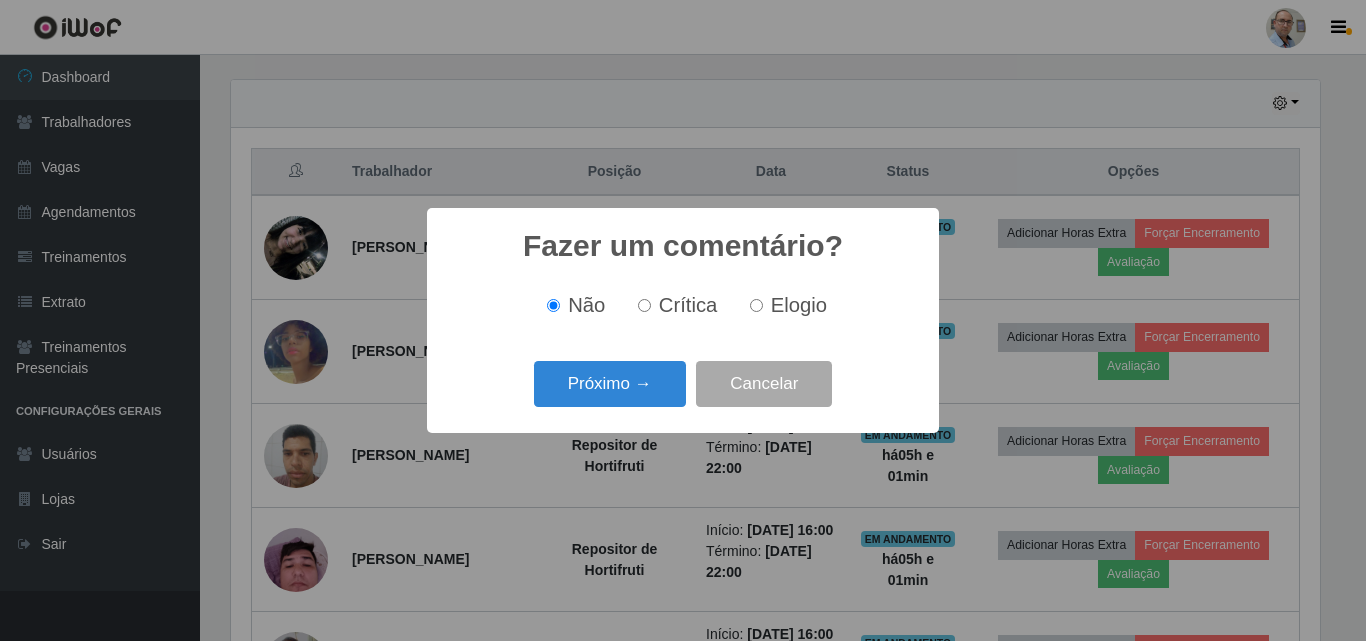 scroll, scrollTop: 999585, scrollLeft: 998911, axis: both 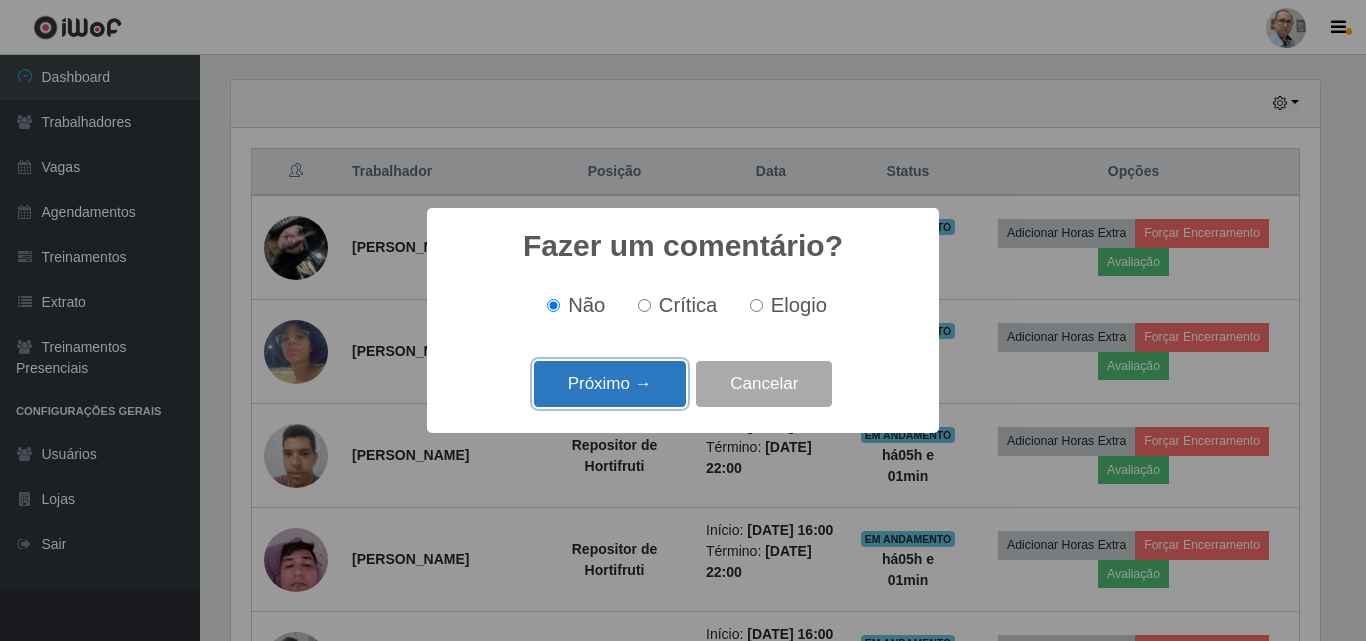 click on "Próximo →" at bounding box center (610, 384) 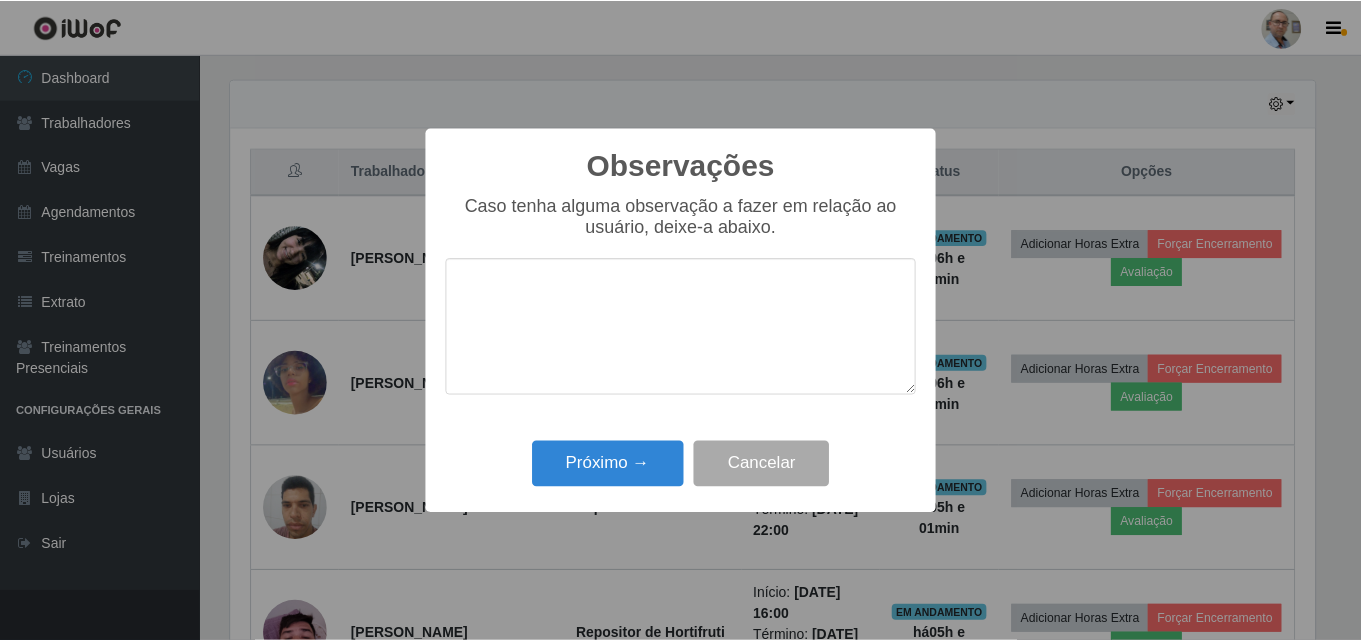 scroll, scrollTop: 999585, scrollLeft: 998911, axis: both 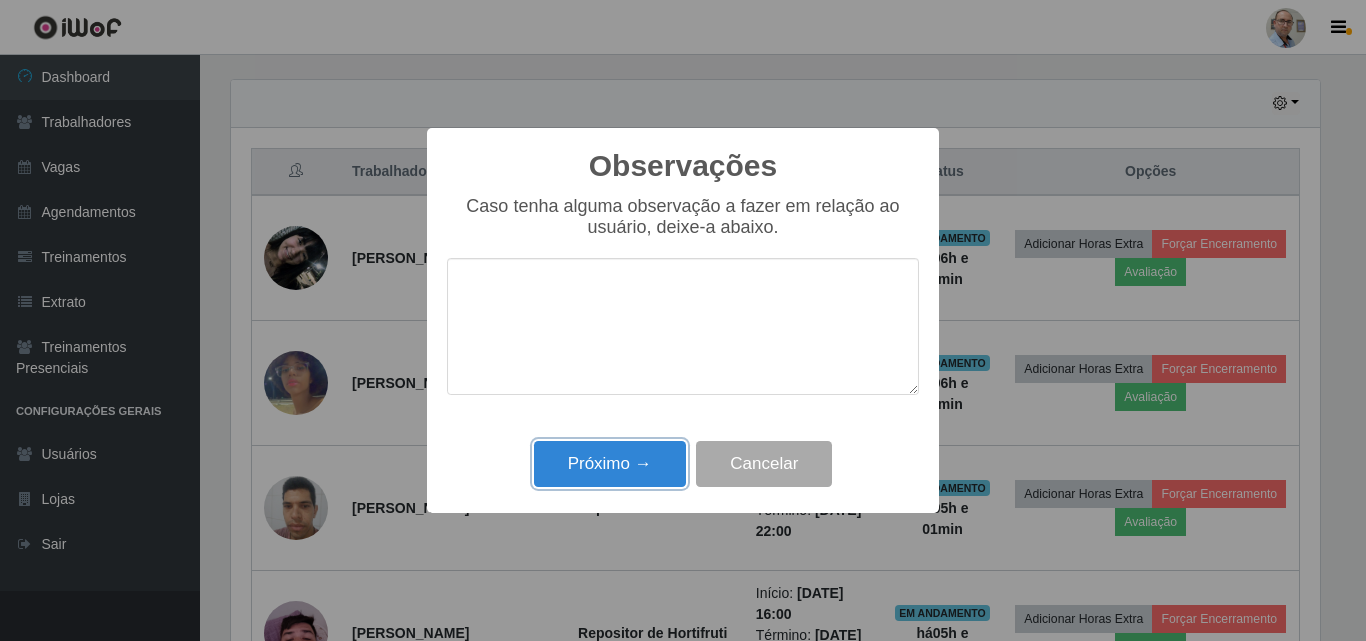 drag, startPoint x: 592, startPoint y: 453, endPoint x: 627, endPoint y: 464, distance: 36.687874 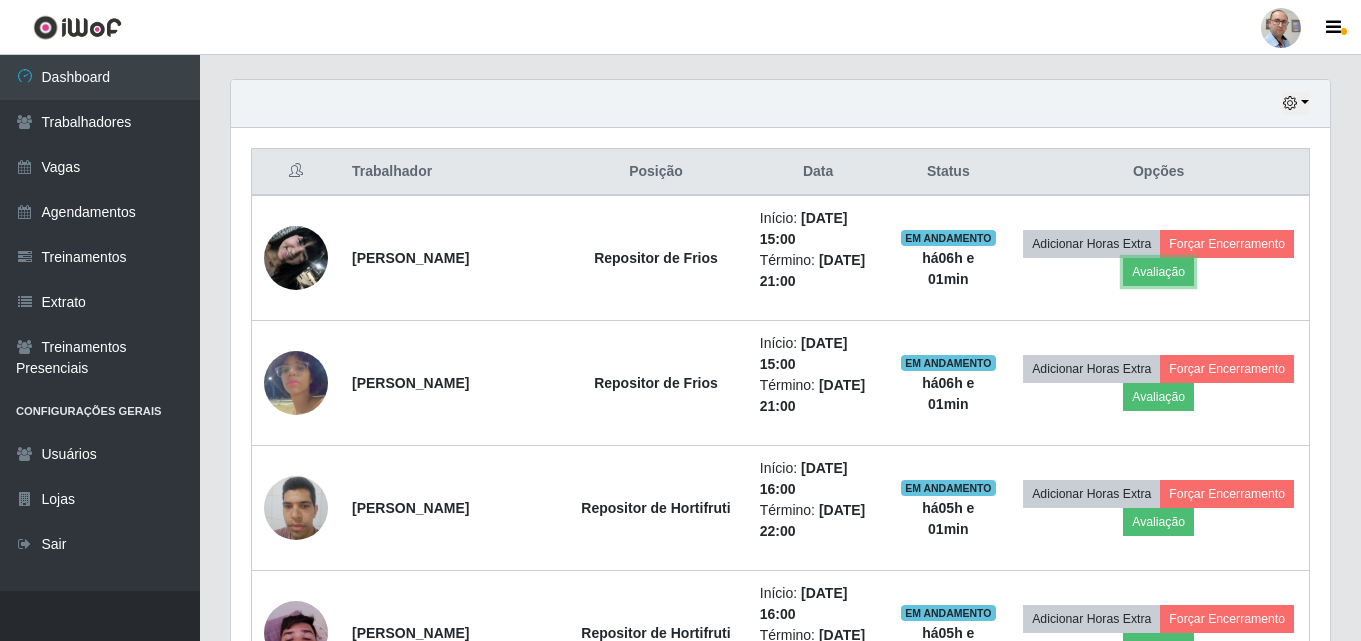 scroll, scrollTop: 999585, scrollLeft: 998901, axis: both 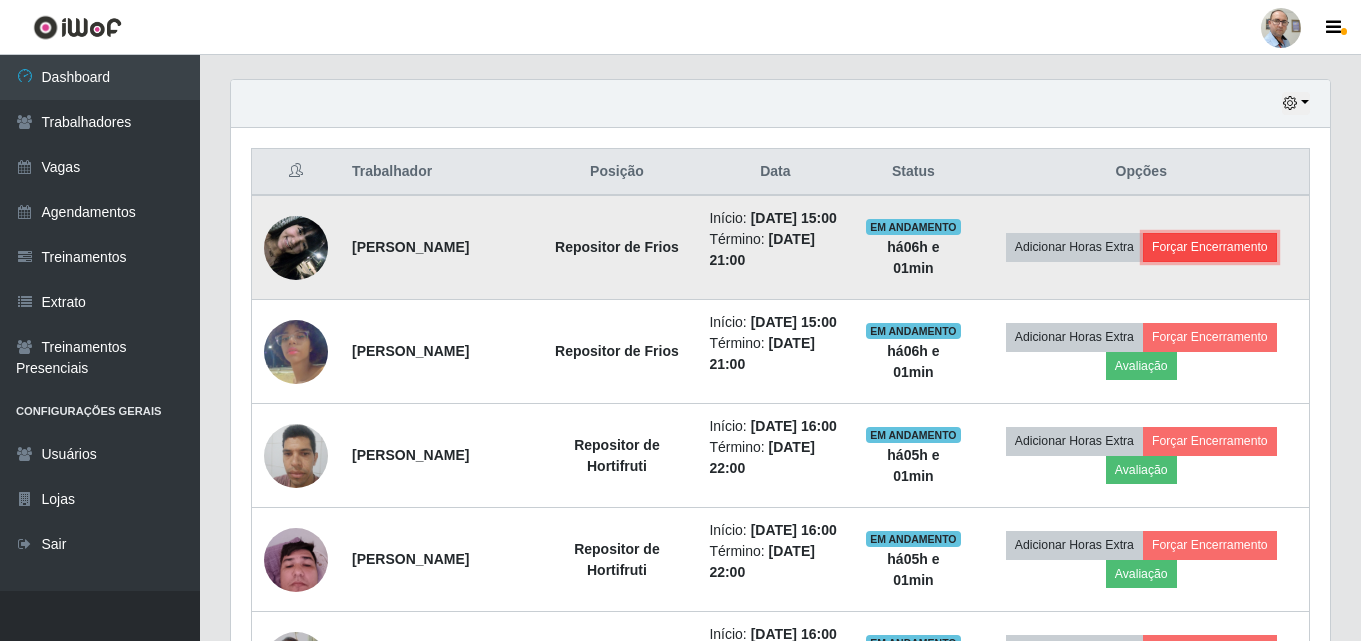 click on "Forçar Encerramento" at bounding box center (1210, 247) 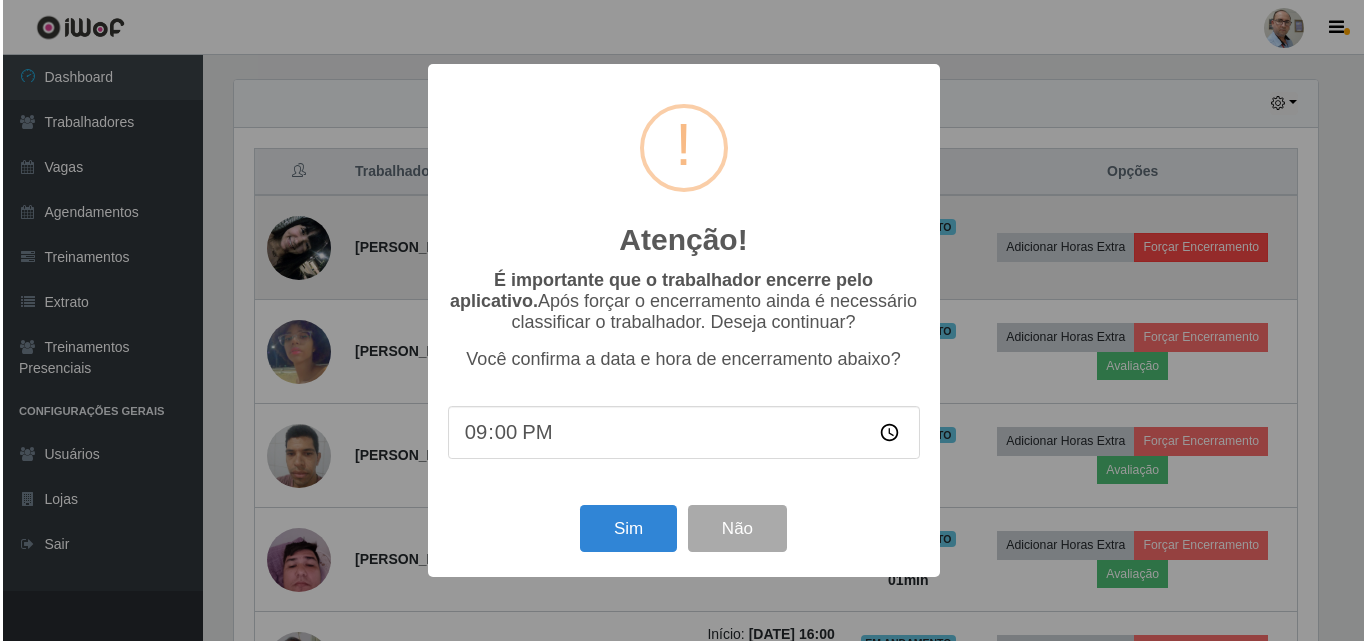 scroll, scrollTop: 999585, scrollLeft: 998911, axis: both 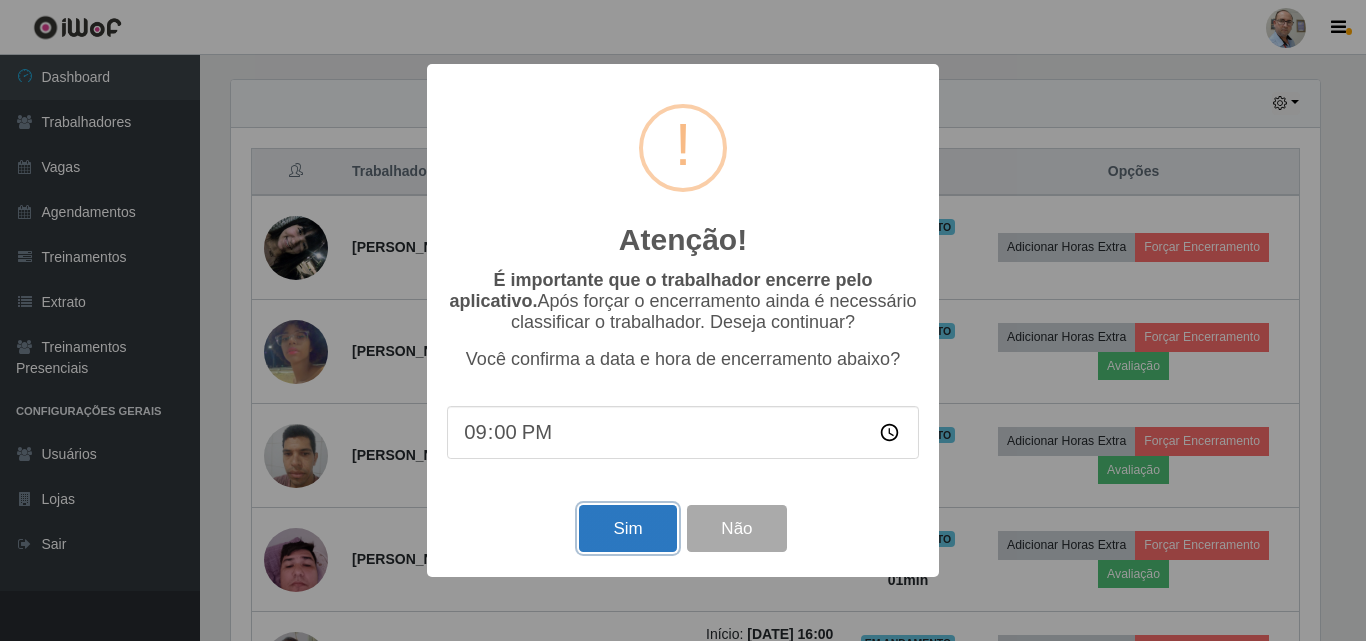 click on "Sim" at bounding box center (627, 528) 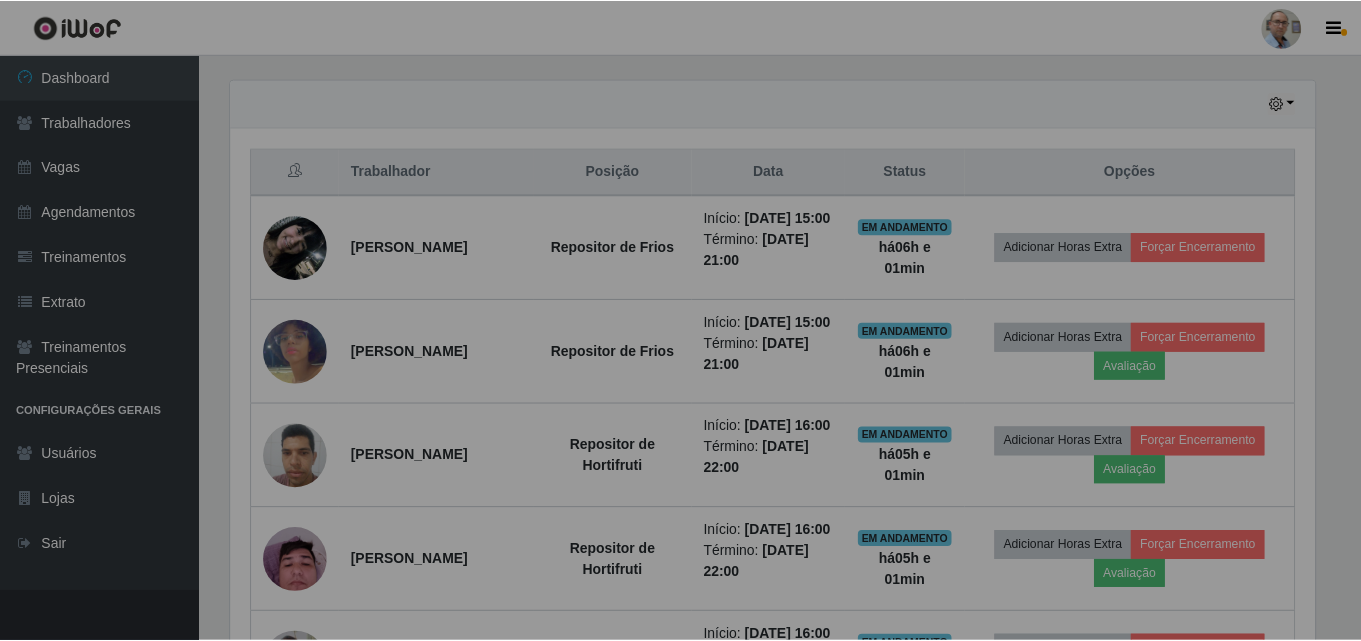 scroll, scrollTop: 999585, scrollLeft: 998901, axis: both 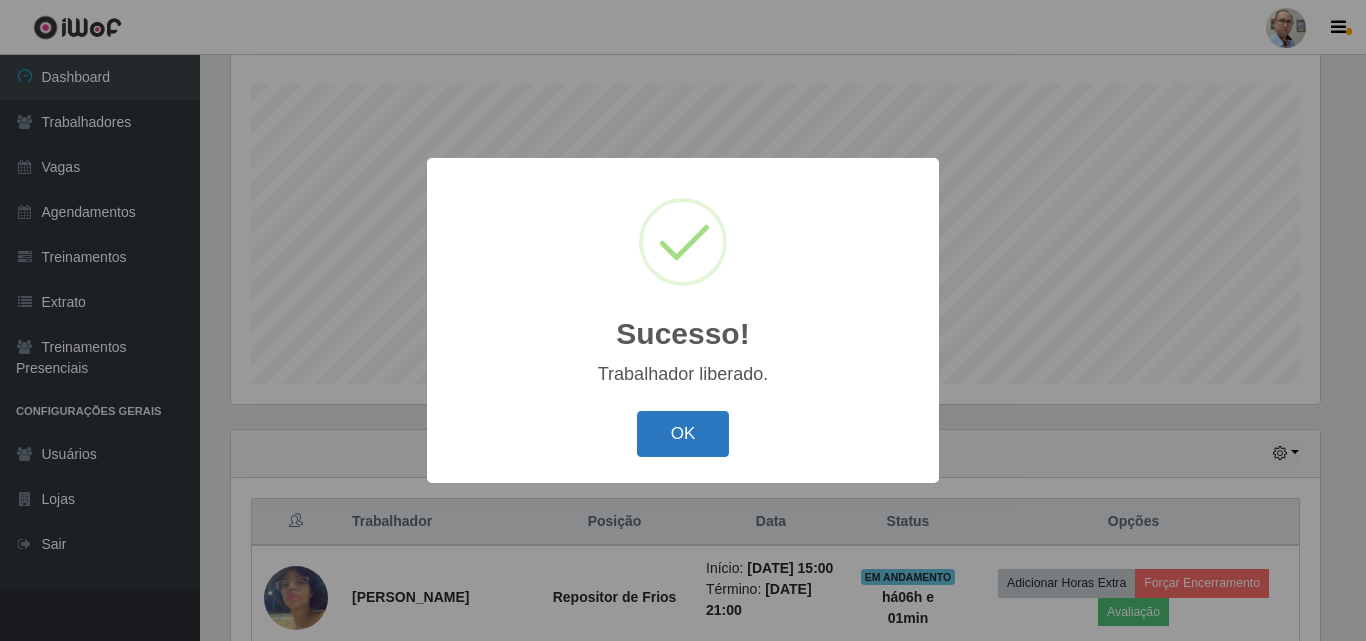 click on "OK" at bounding box center (683, 434) 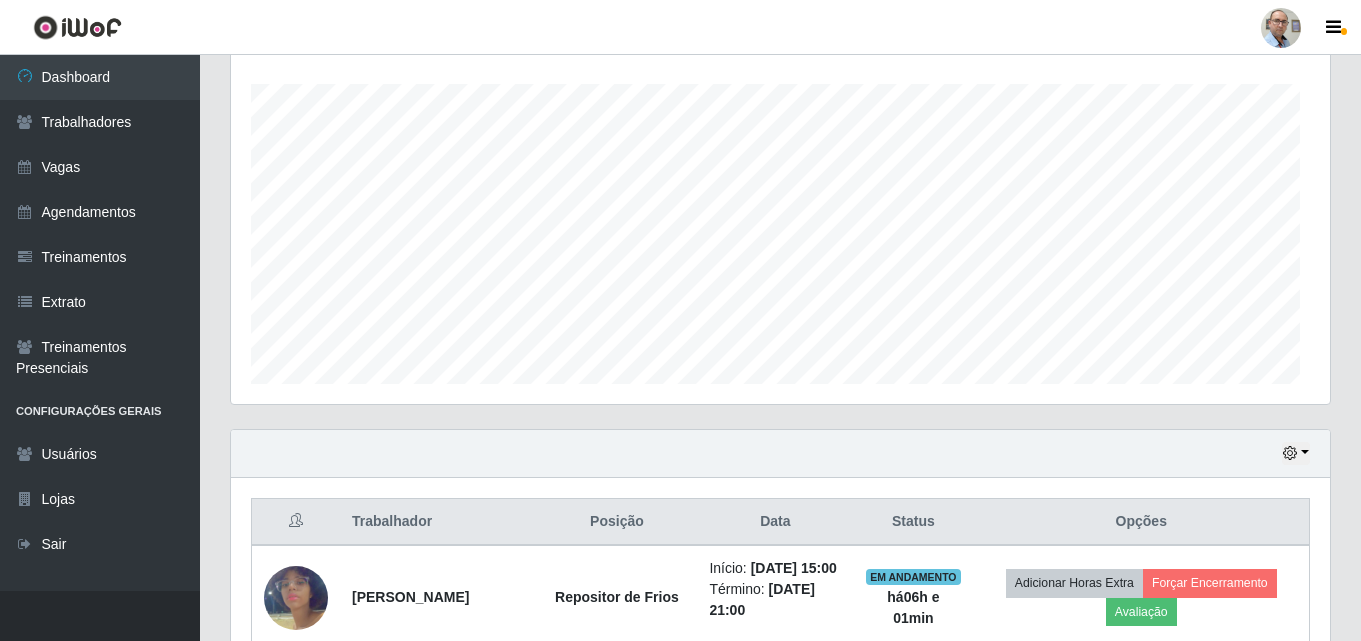 scroll, scrollTop: 999585, scrollLeft: 998901, axis: both 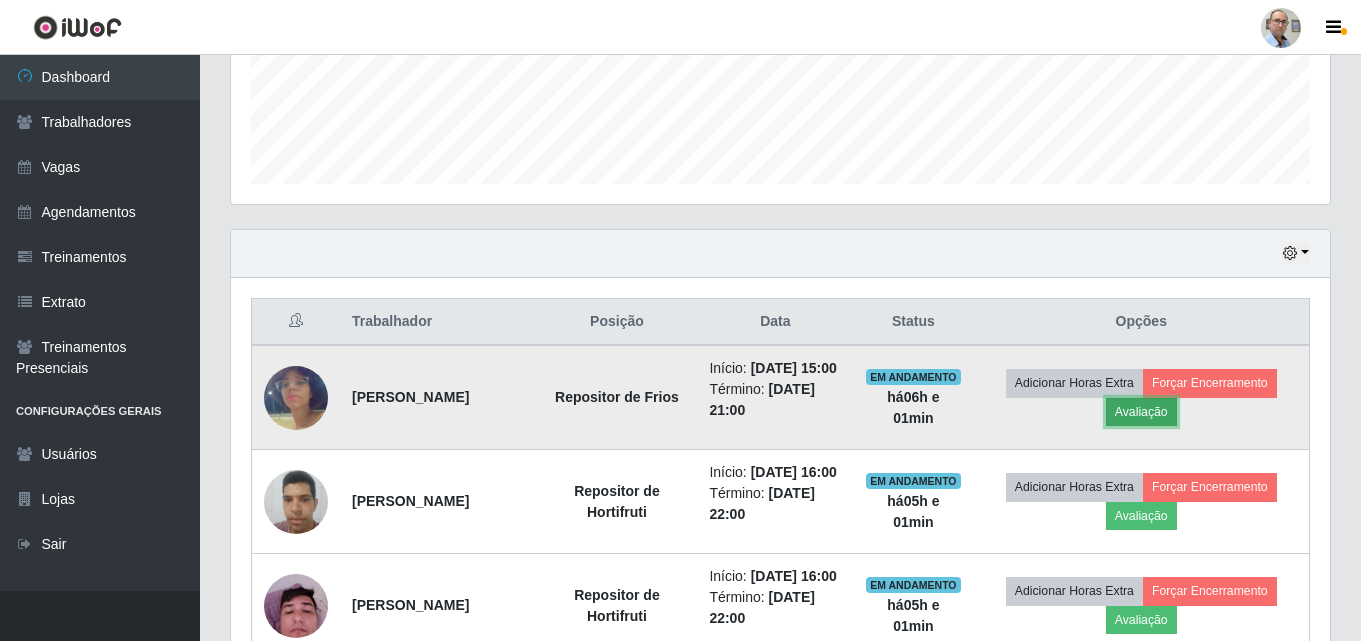 click on "Avaliação" at bounding box center (1141, 412) 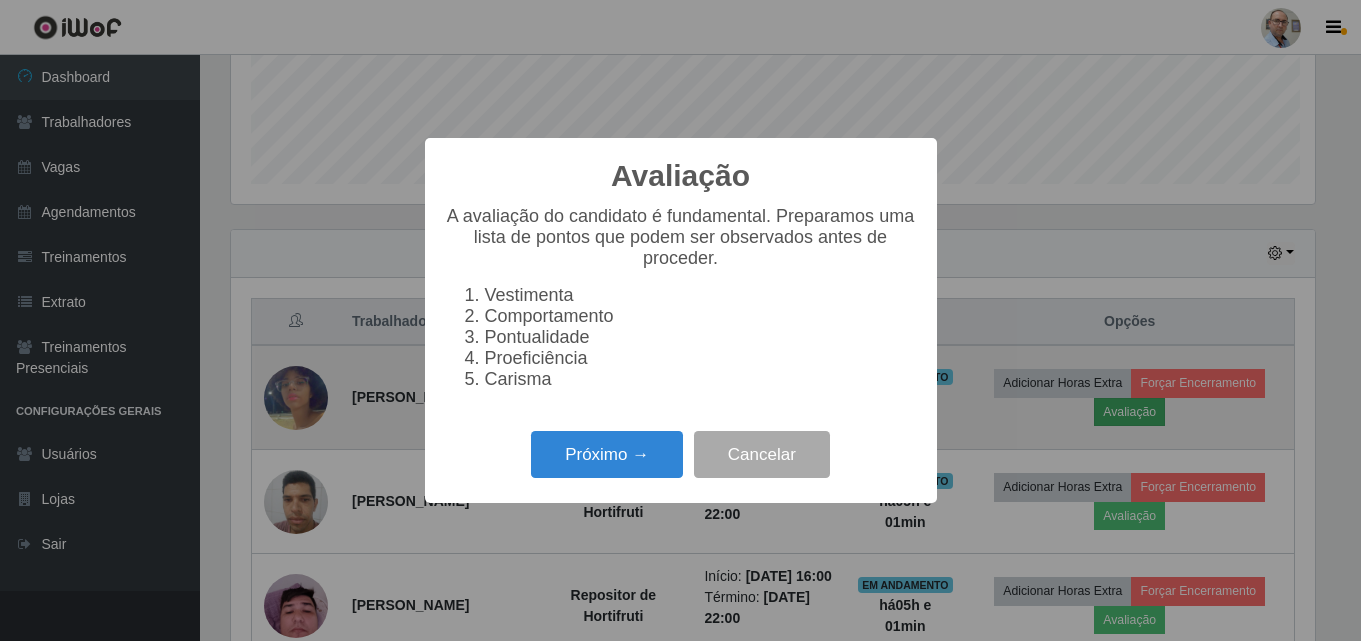 scroll, scrollTop: 999585, scrollLeft: 998911, axis: both 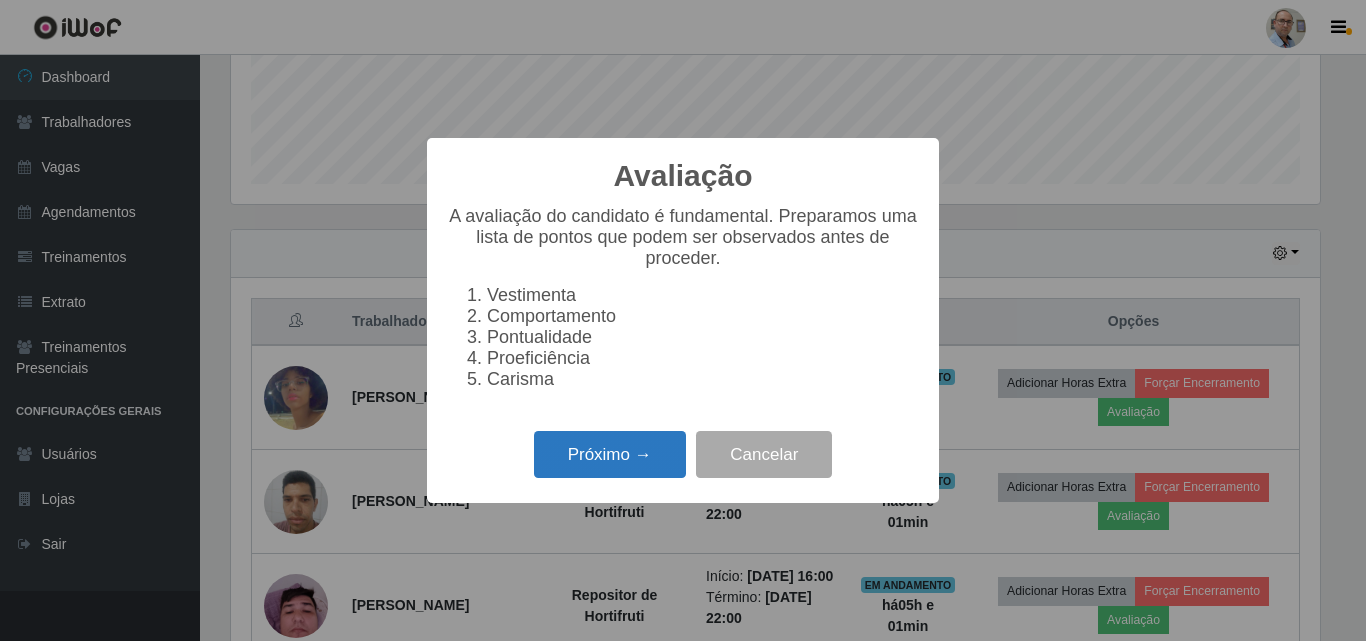 click on "Próximo →" at bounding box center [610, 454] 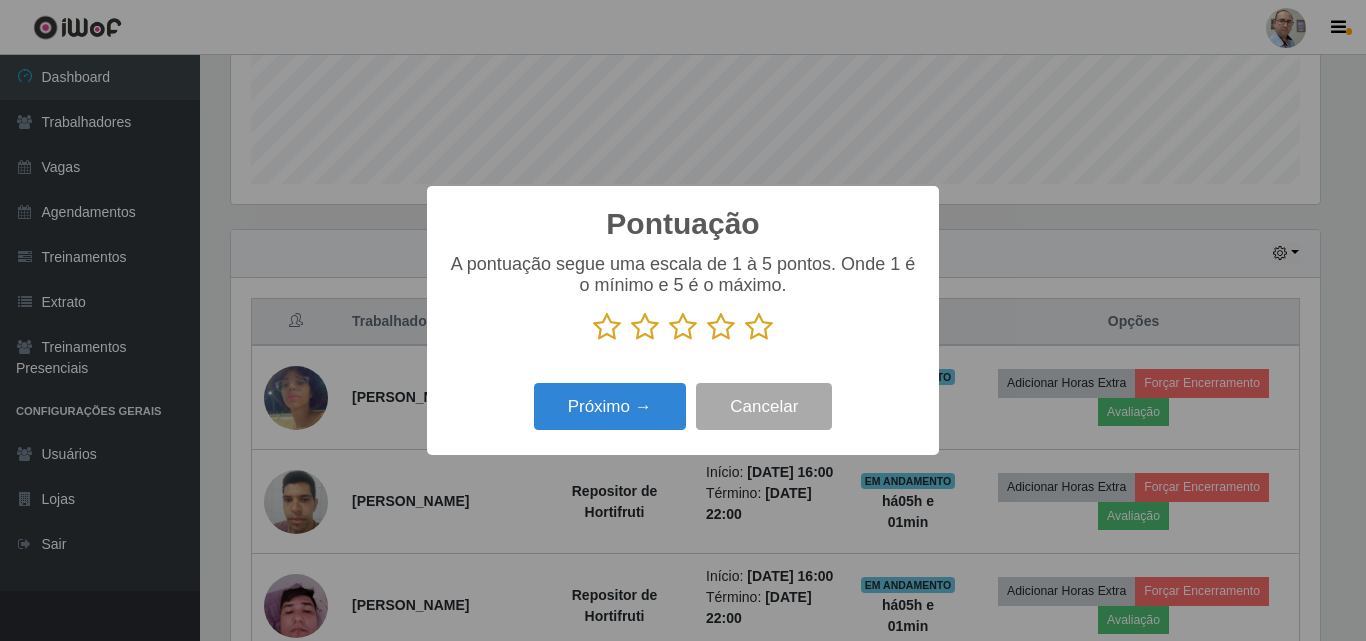 scroll, scrollTop: 999585, scrollLeft: 998911, axis: both 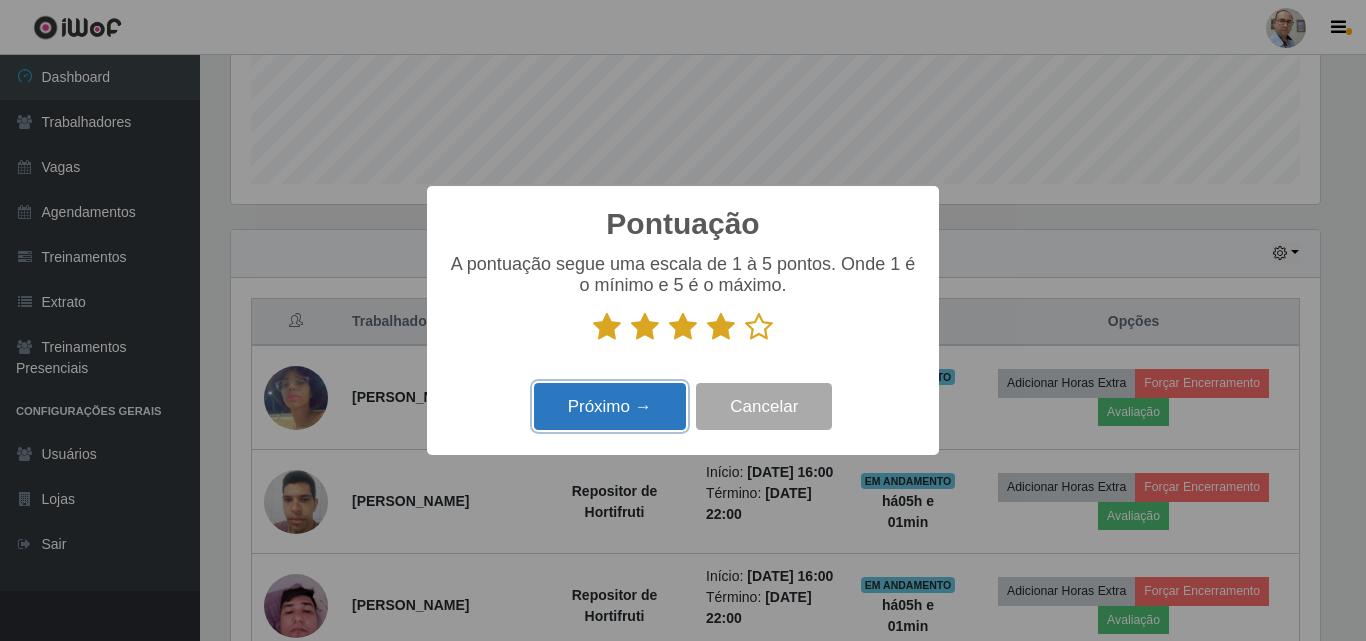 click on "Próximo →" at bounding box center (610, 406) 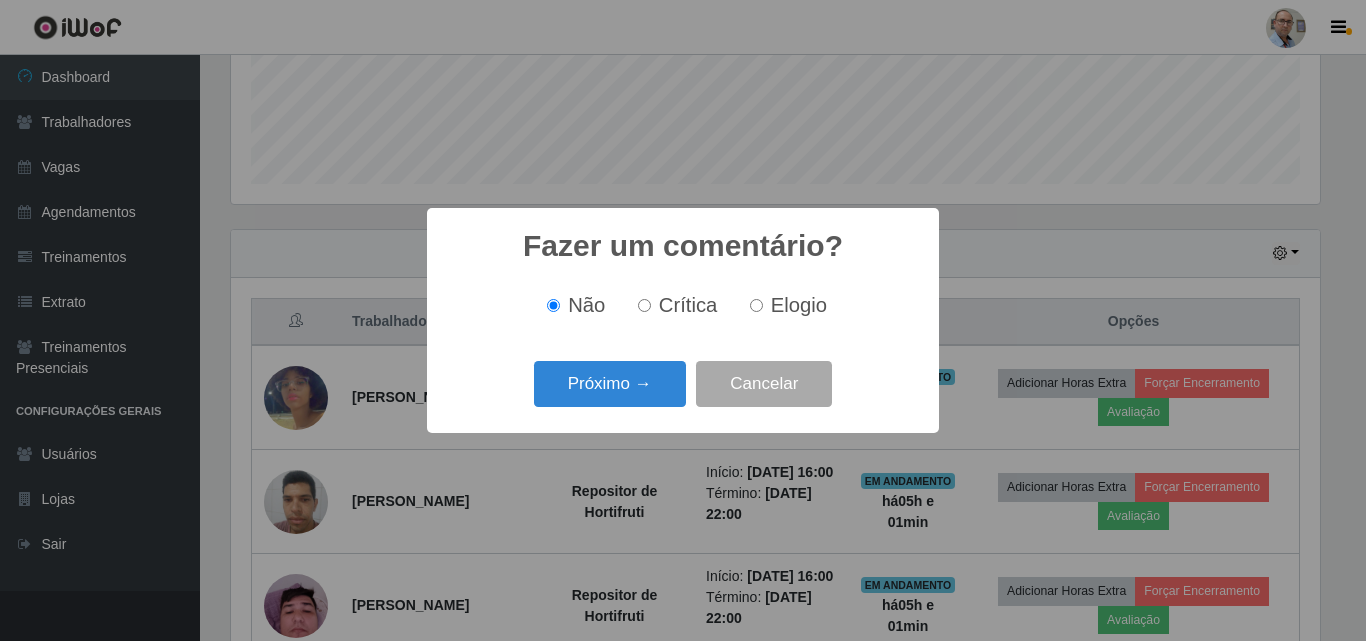 scroll, scrollTop: 999585, scrollLeft: 998911, axis: both 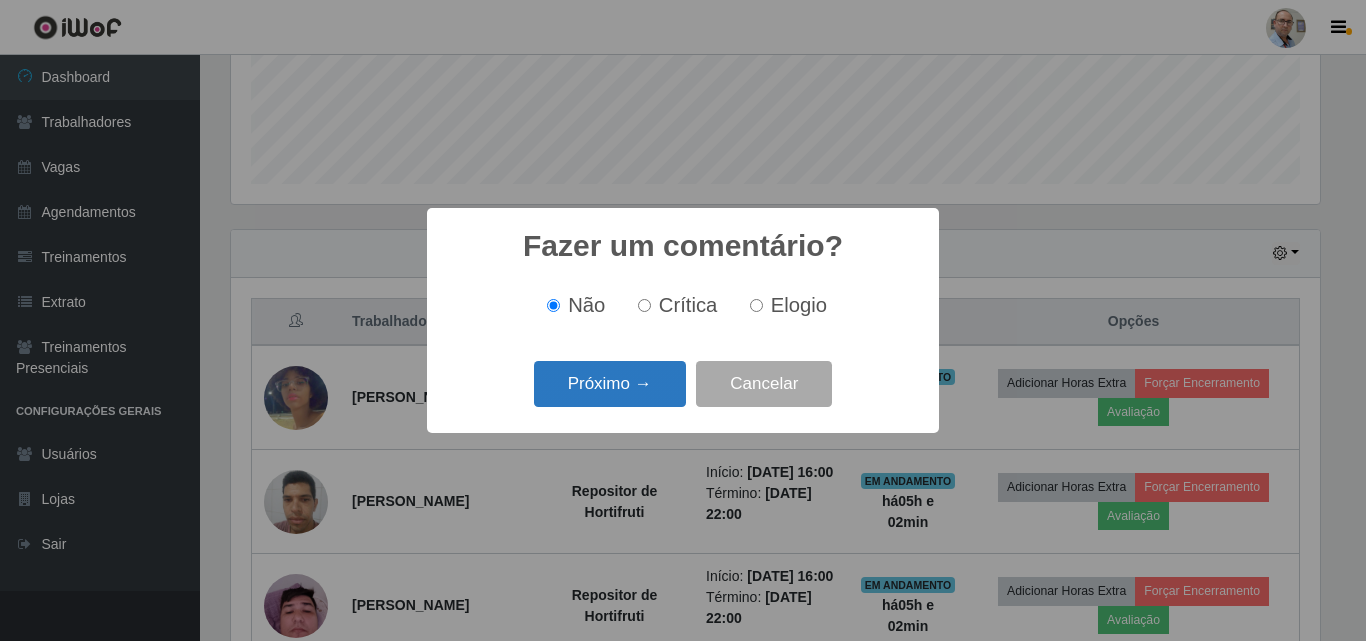 click on "Próximo →" at bounding box center (610, 384) 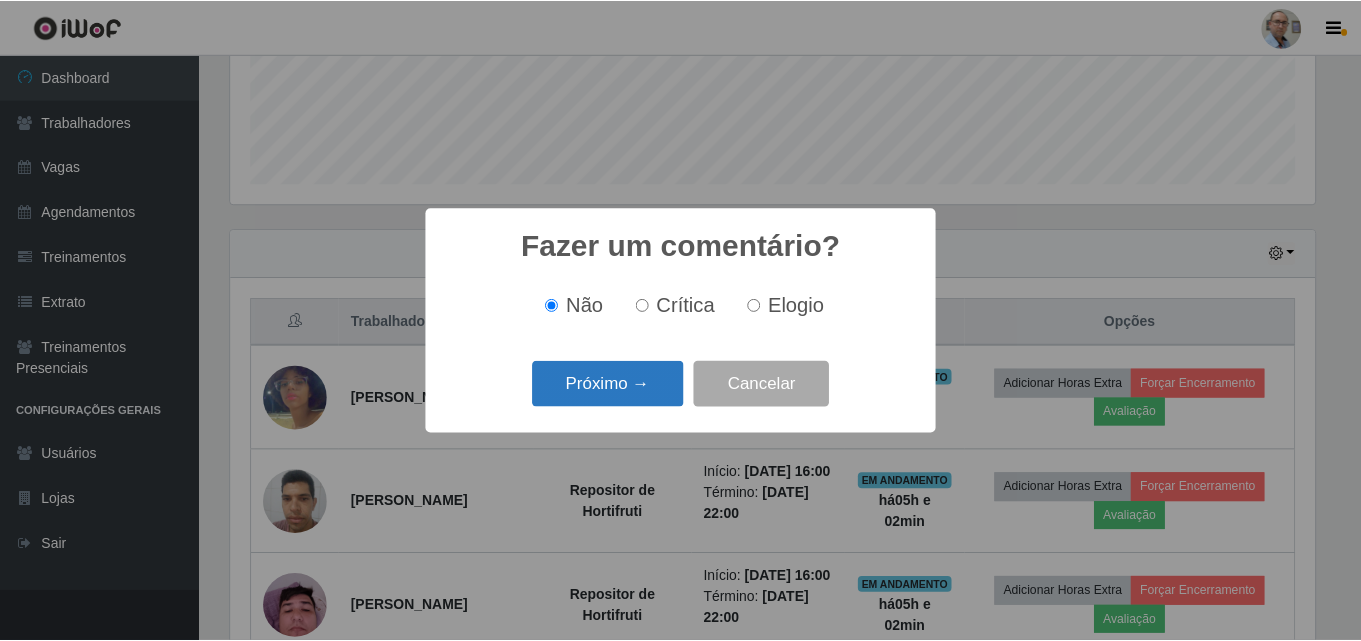 scroll, scrollTop: 999585, scrollLeft: 998911, axis: both 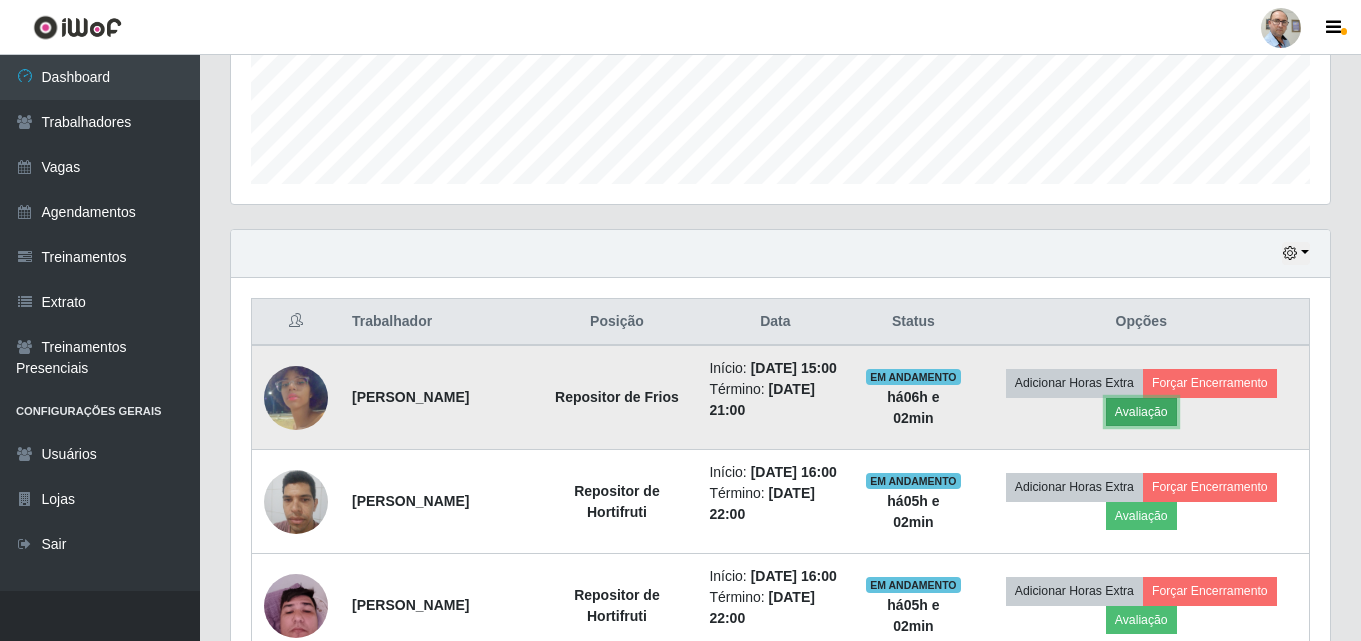 click on "Avaliação" at bounding box center (1141, 412) 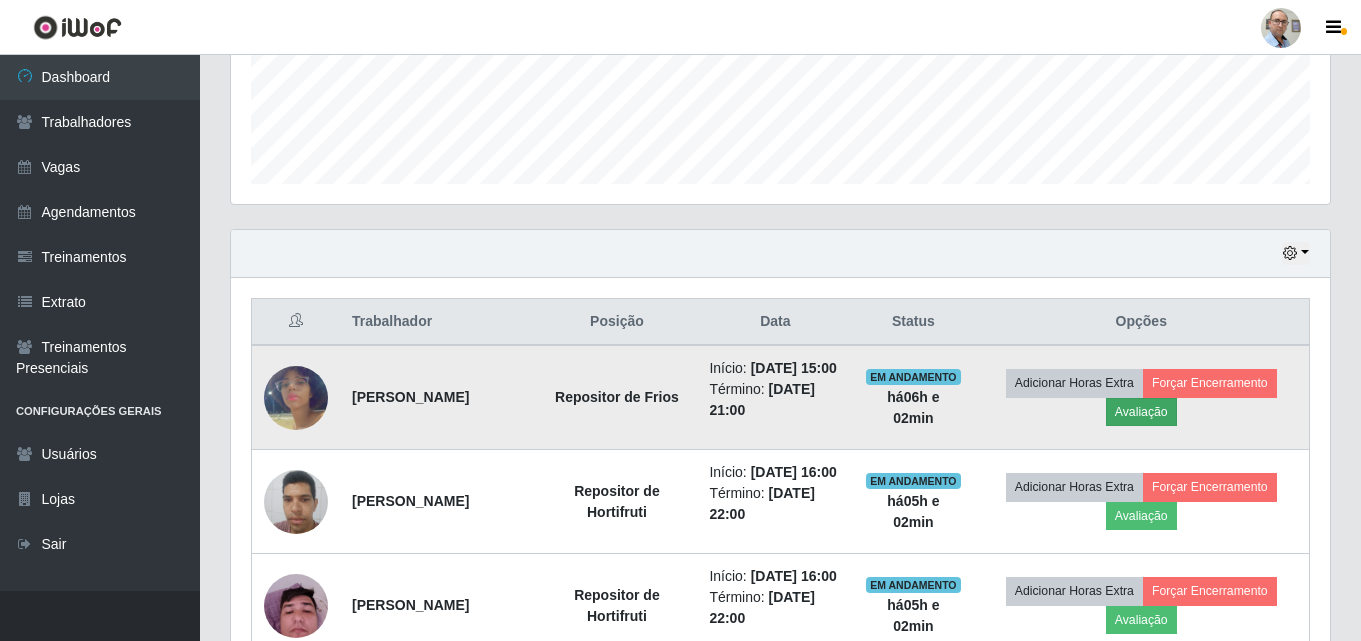 scroll, scrollTop: 999585, scrollLeft: 998911, axis: both 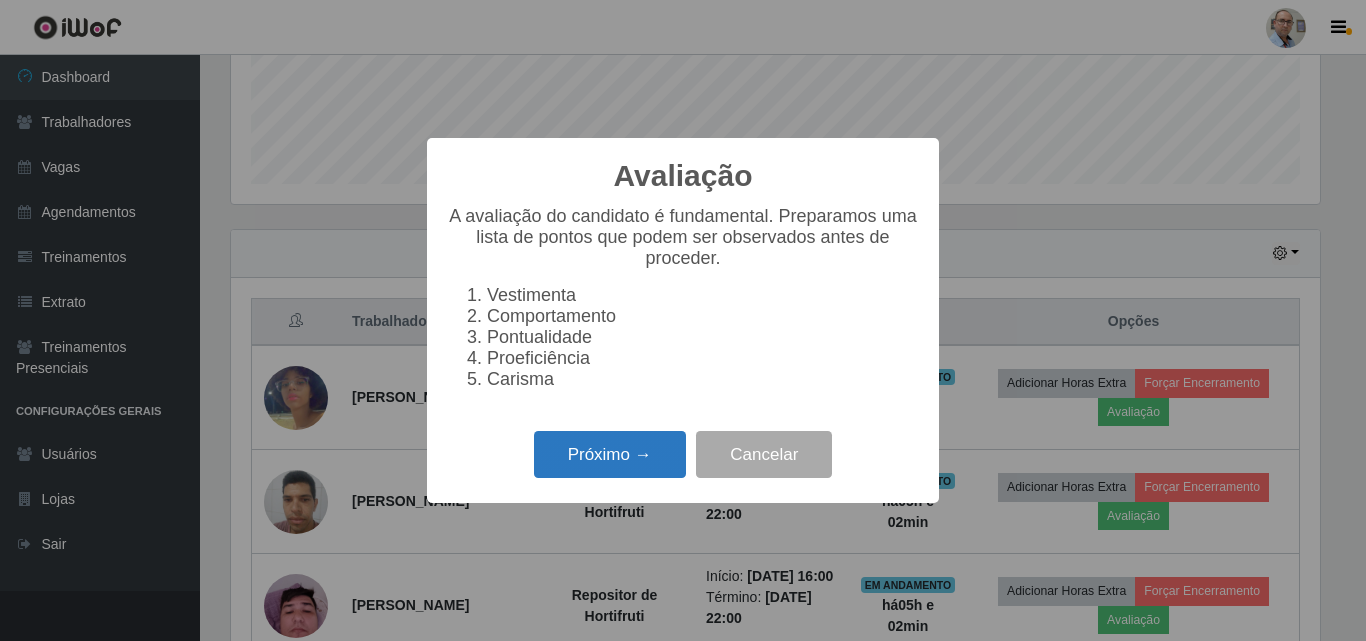 click on "Próximo →" at bounding box center [610, 454] 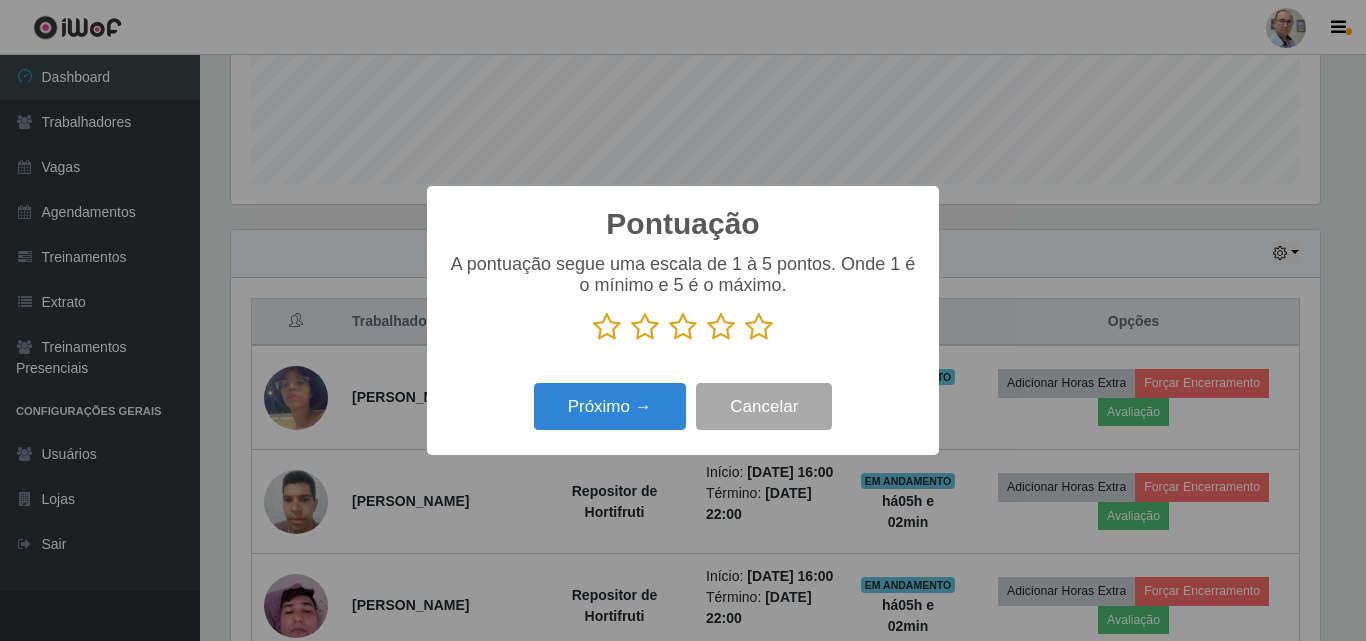 scroll, scrollTop: 999585, scrollLeft: 998911, axis: both 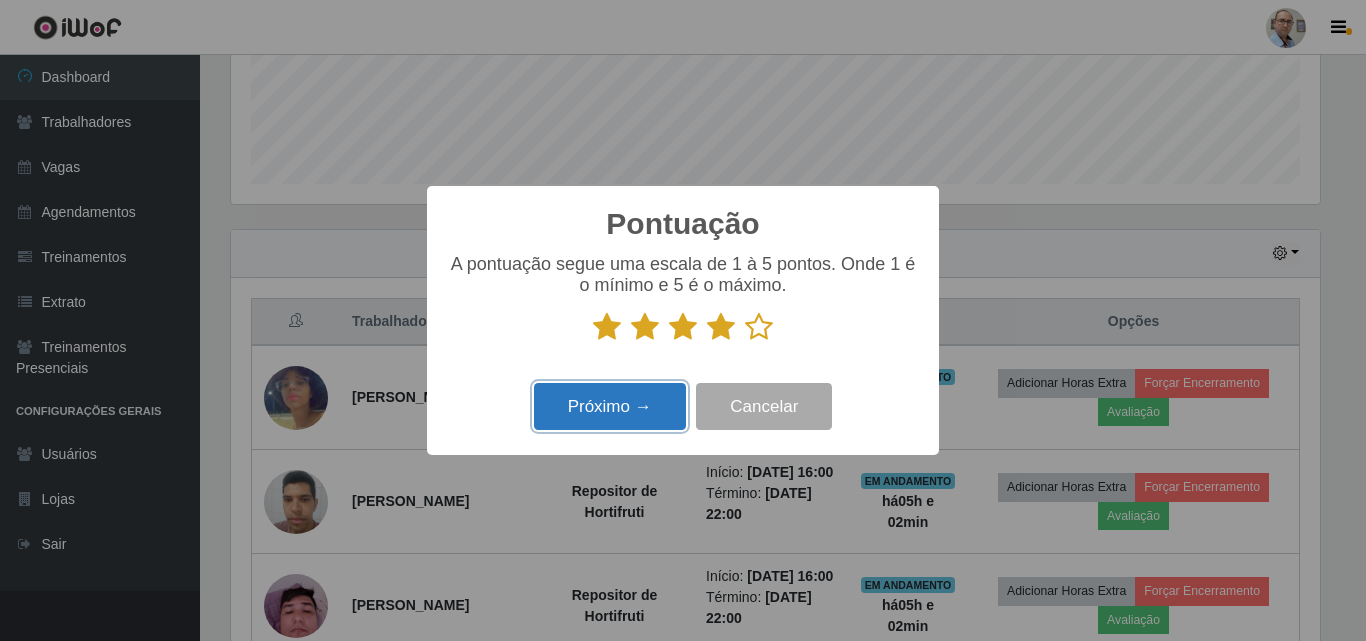 click on "Próximo →" at bounding box center (610, 406) 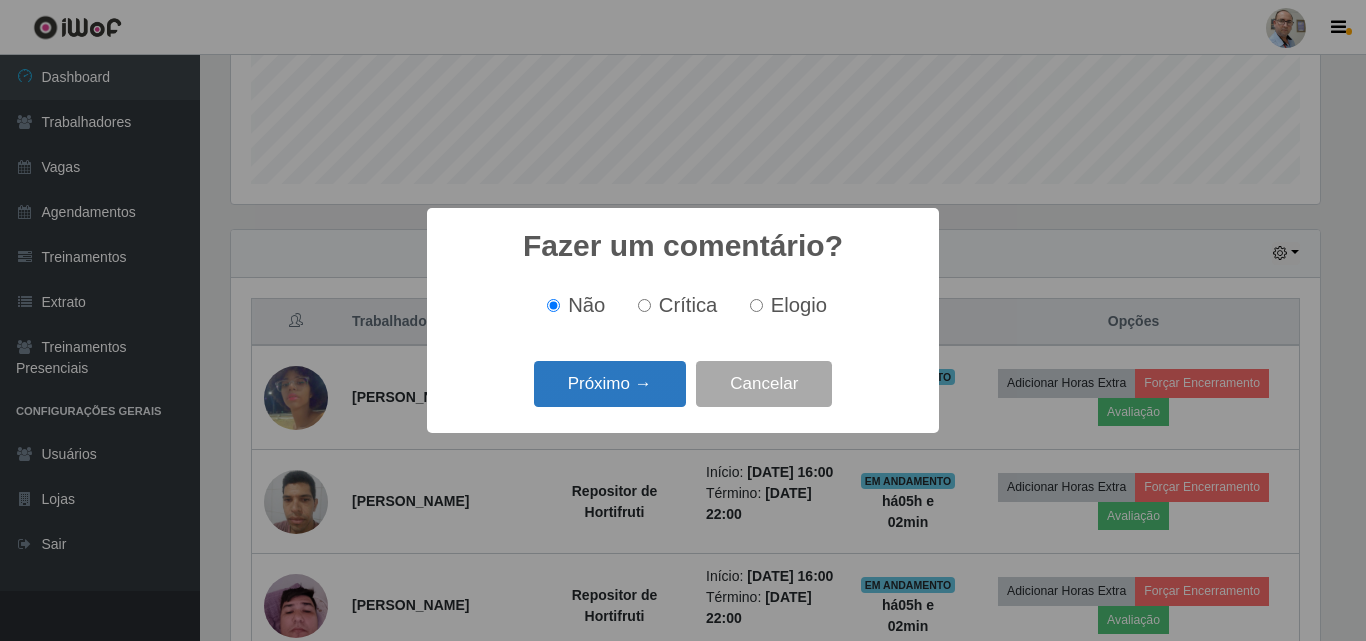 click on "Próximo →" at bounding box center [610, 384] 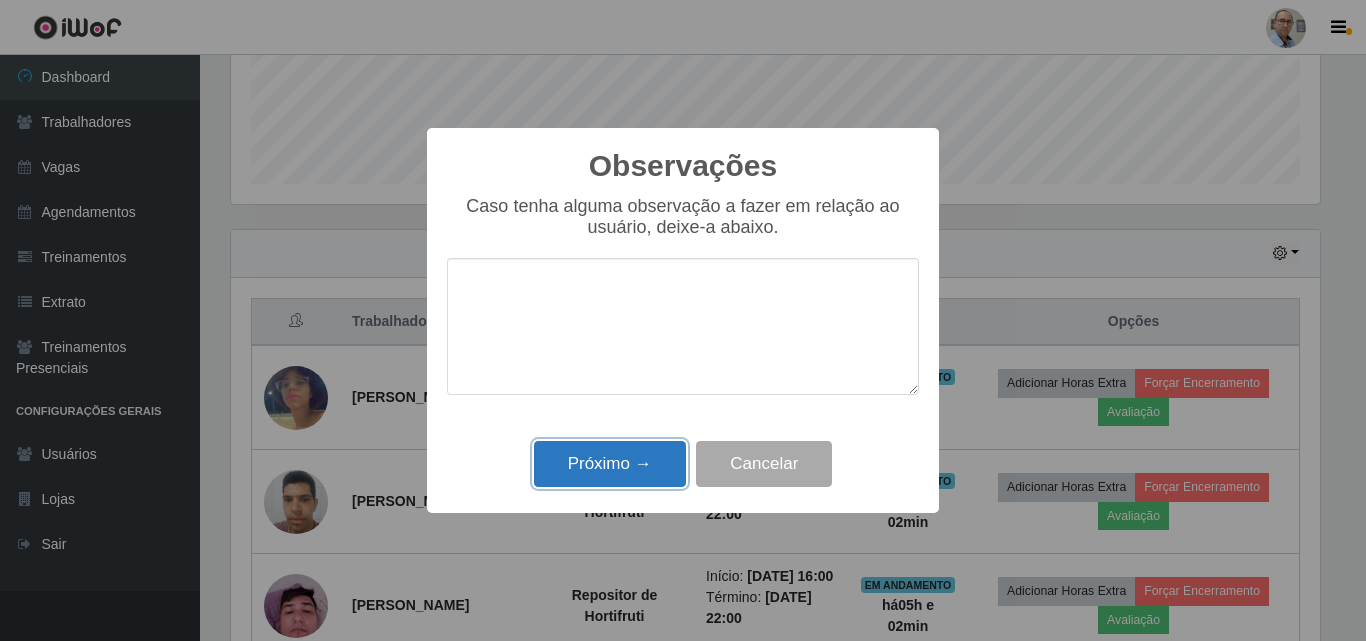 click on "Próximo →" at bounding box center [610, 464] 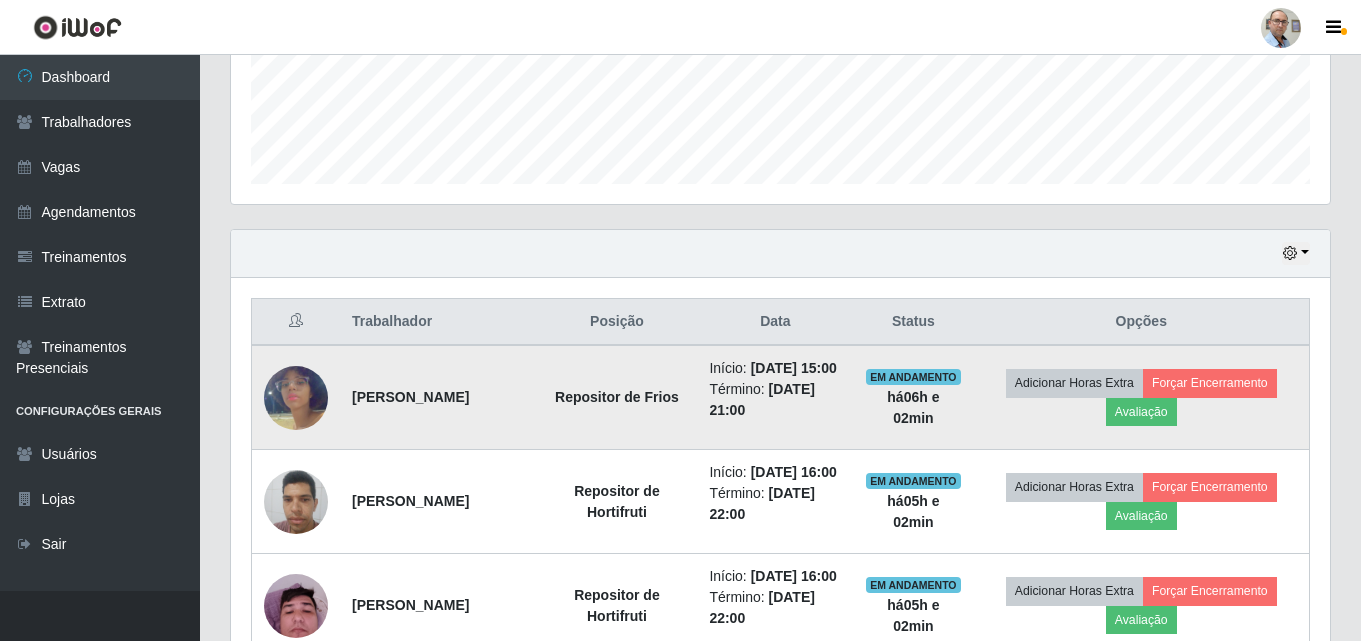 scroll 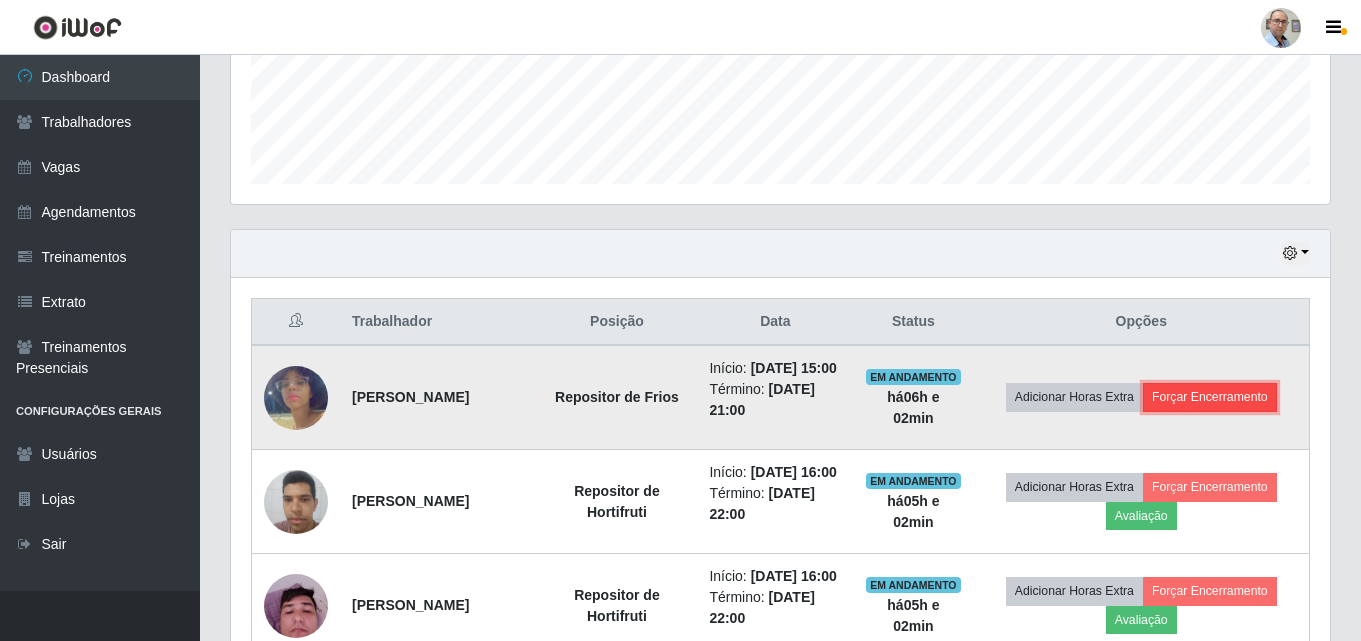 click on "Forçar Encerramento" at bounding box center [1210, 397] 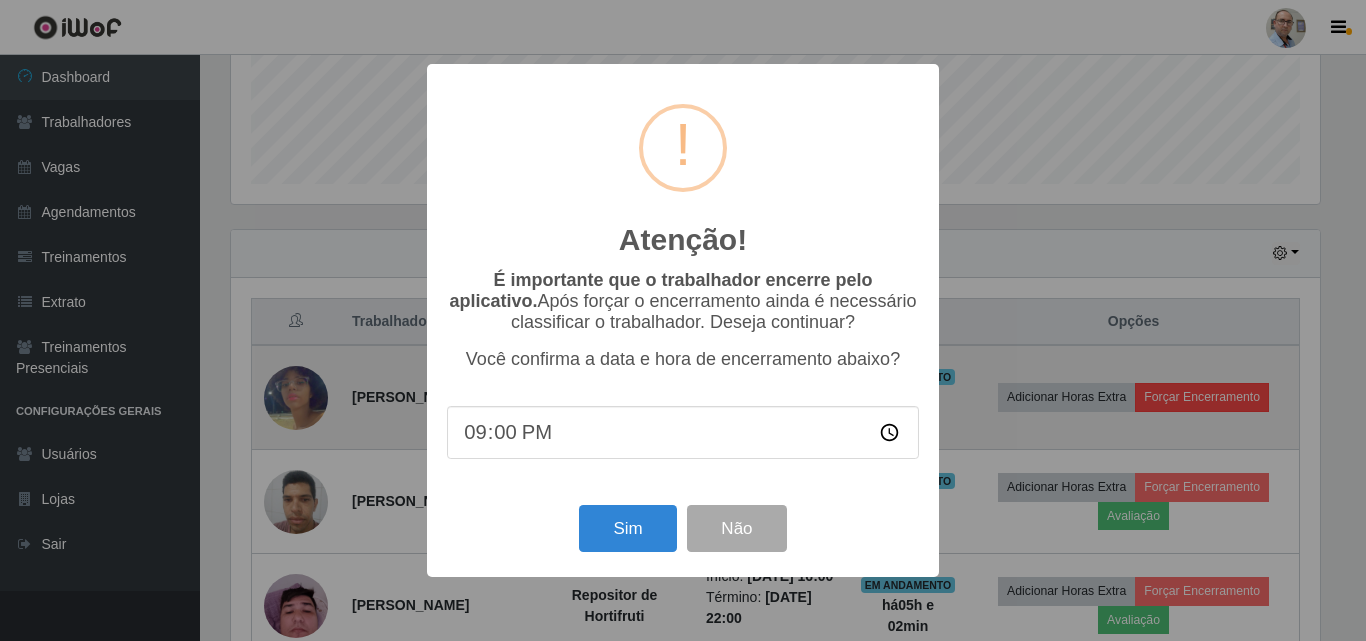 scroll, scrollTop: 999585, scrollLeft: 998911, axis: both 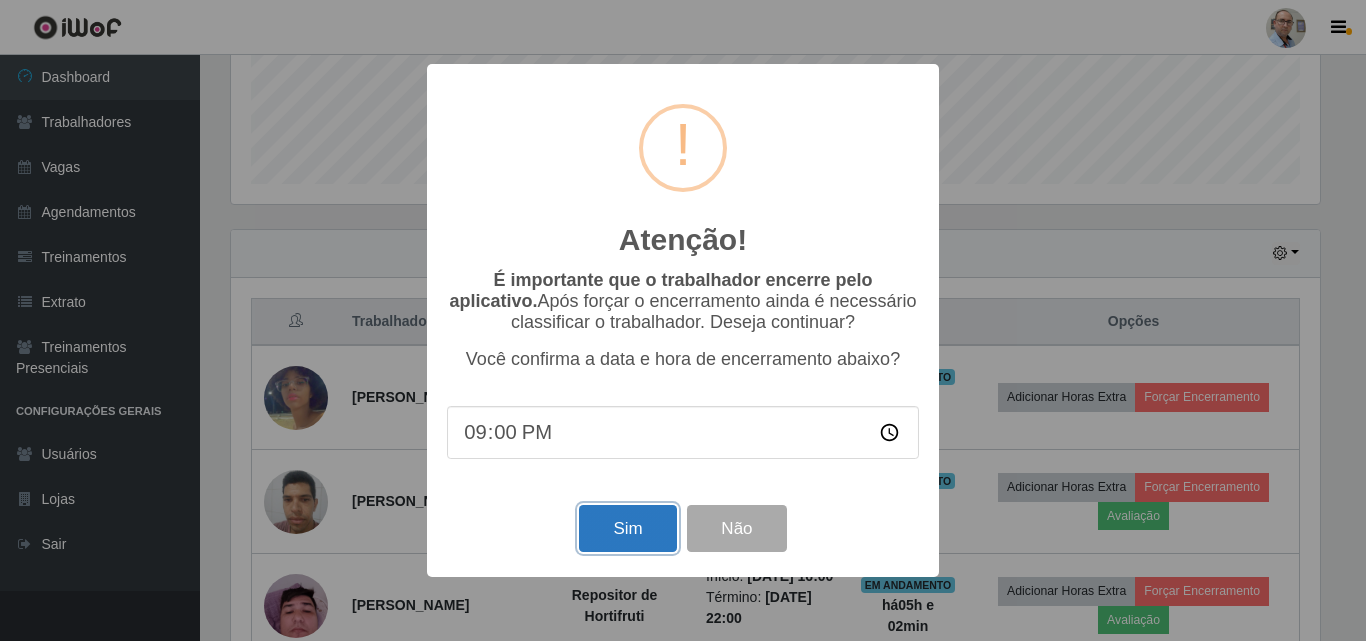 click on "Sim" at bounding box center [627, 528] 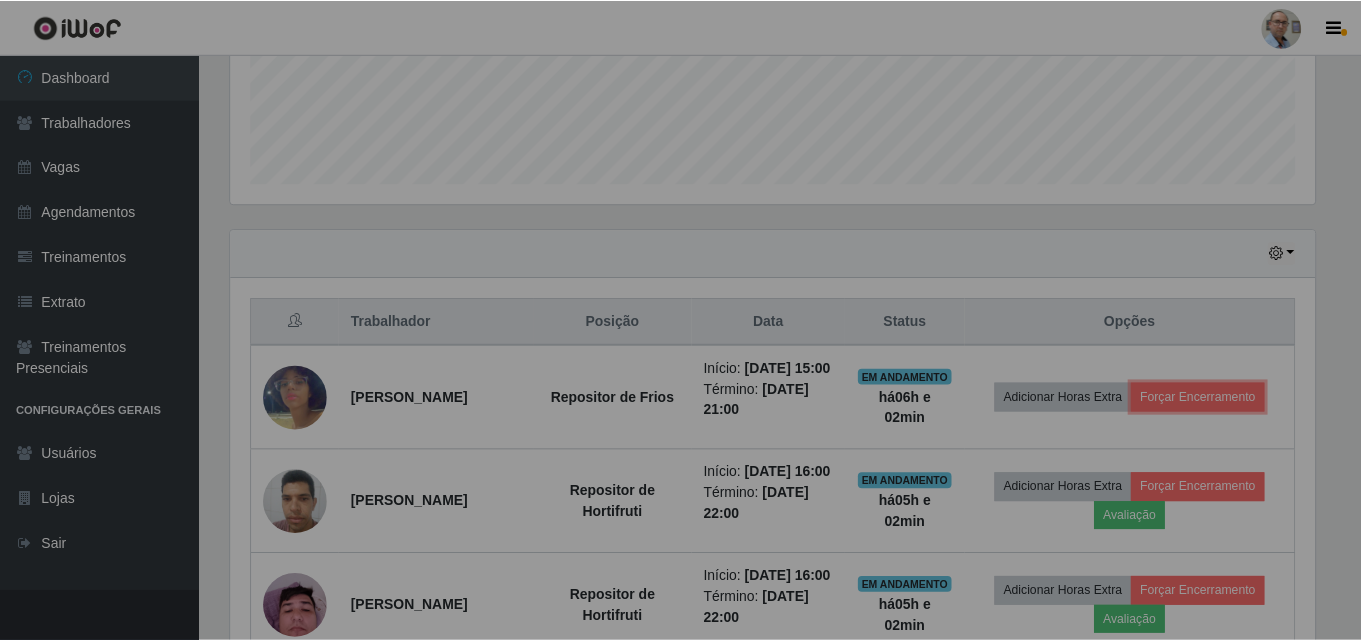 scroll, scrollTop: 999585, scrollLeft: 998901, axis: both 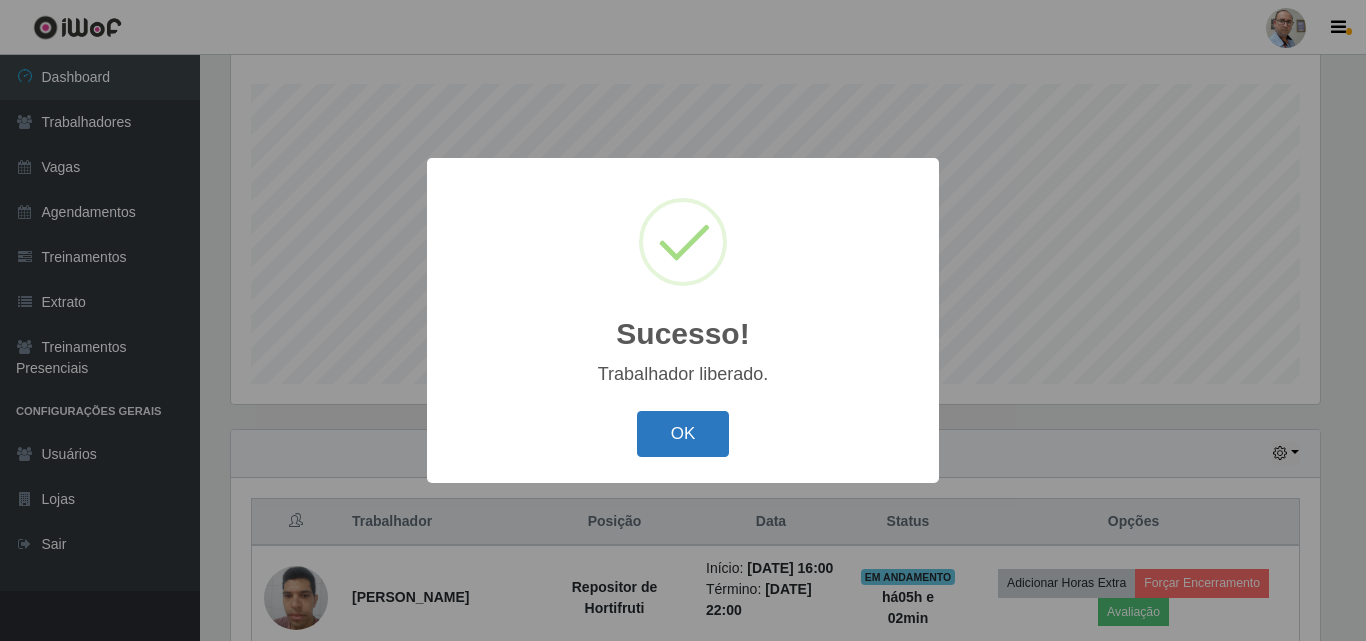 click on "OK" at bounding box center [683, 434] 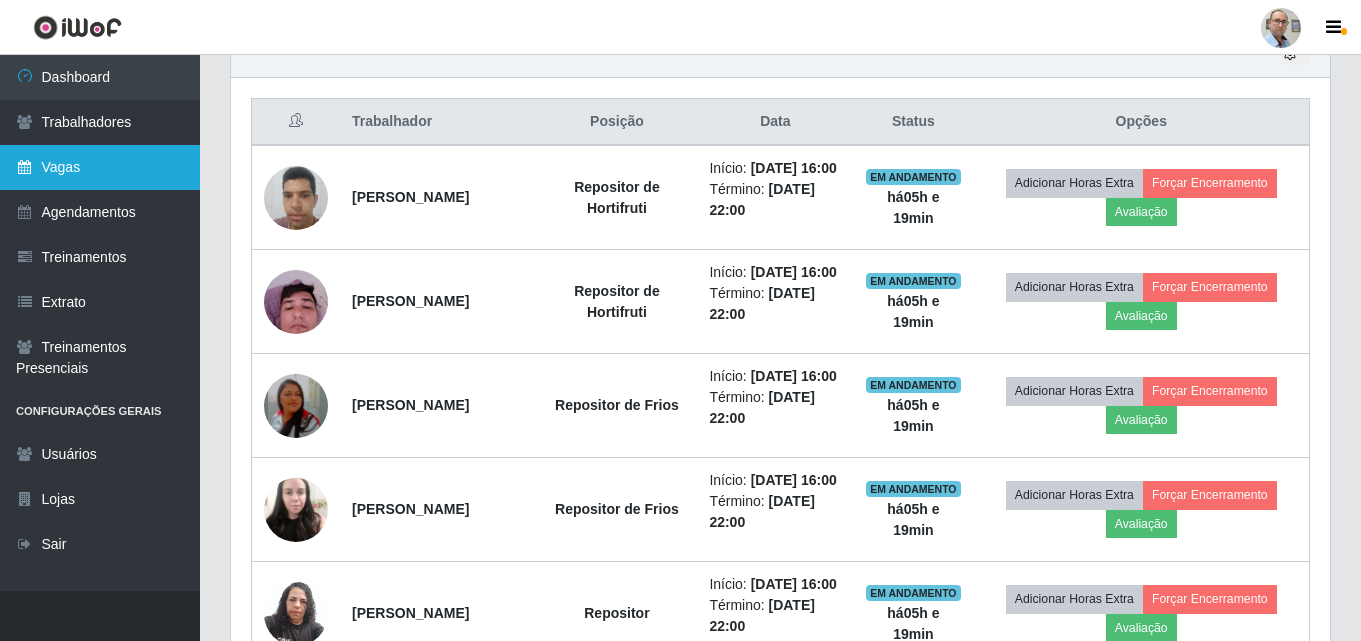click on "Vagas" at bounding box center (100, 167) 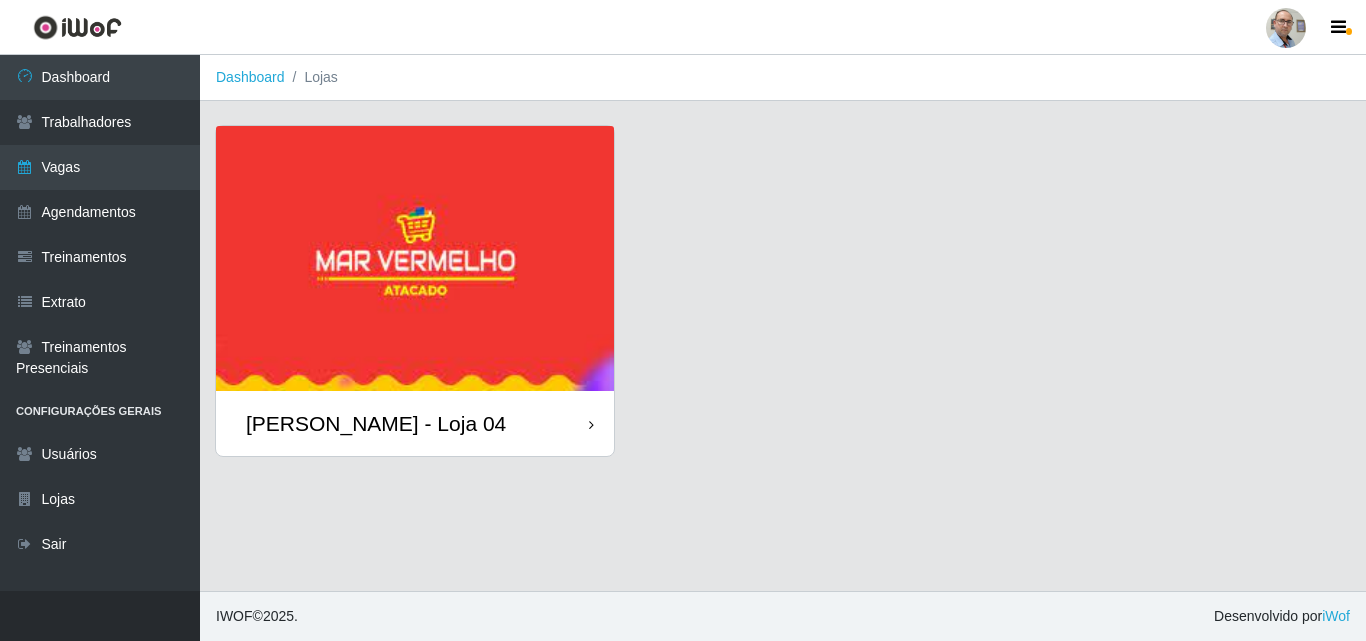 click on "[PERSON_NAME] - Loja 04" at bounding box center [376, 423] 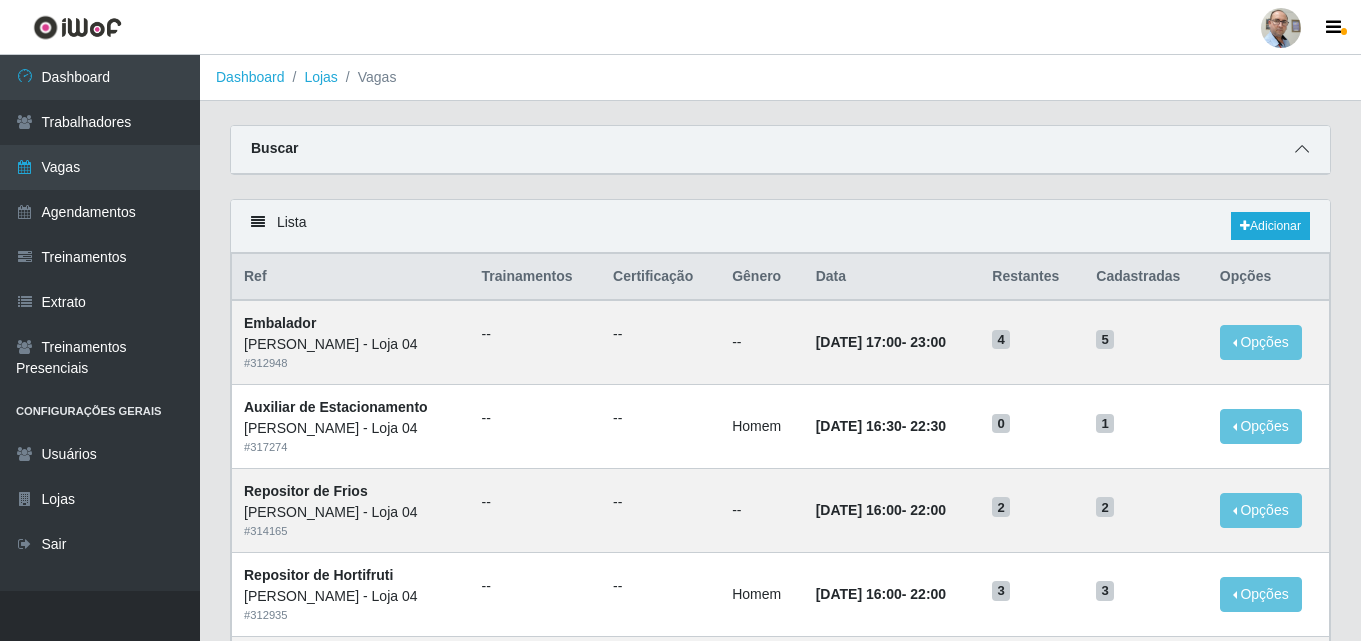 click at bounding box center (1302, 149) 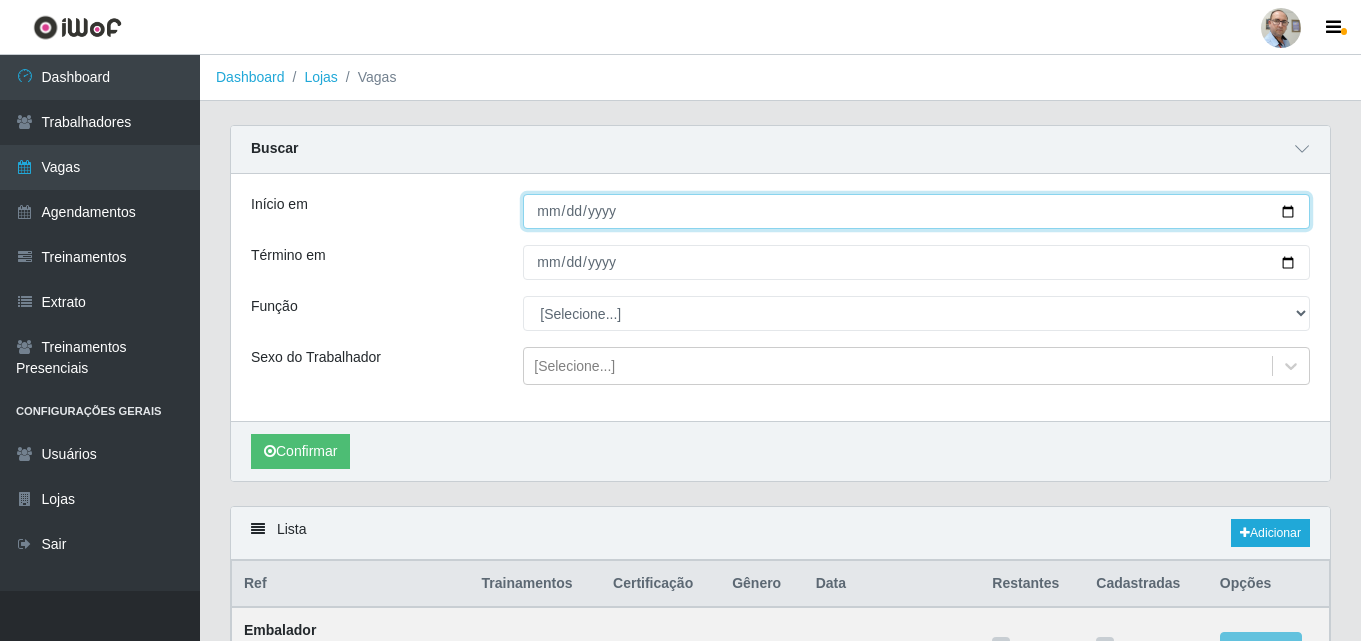 click on "Início em" at bounding box center [916, 211] 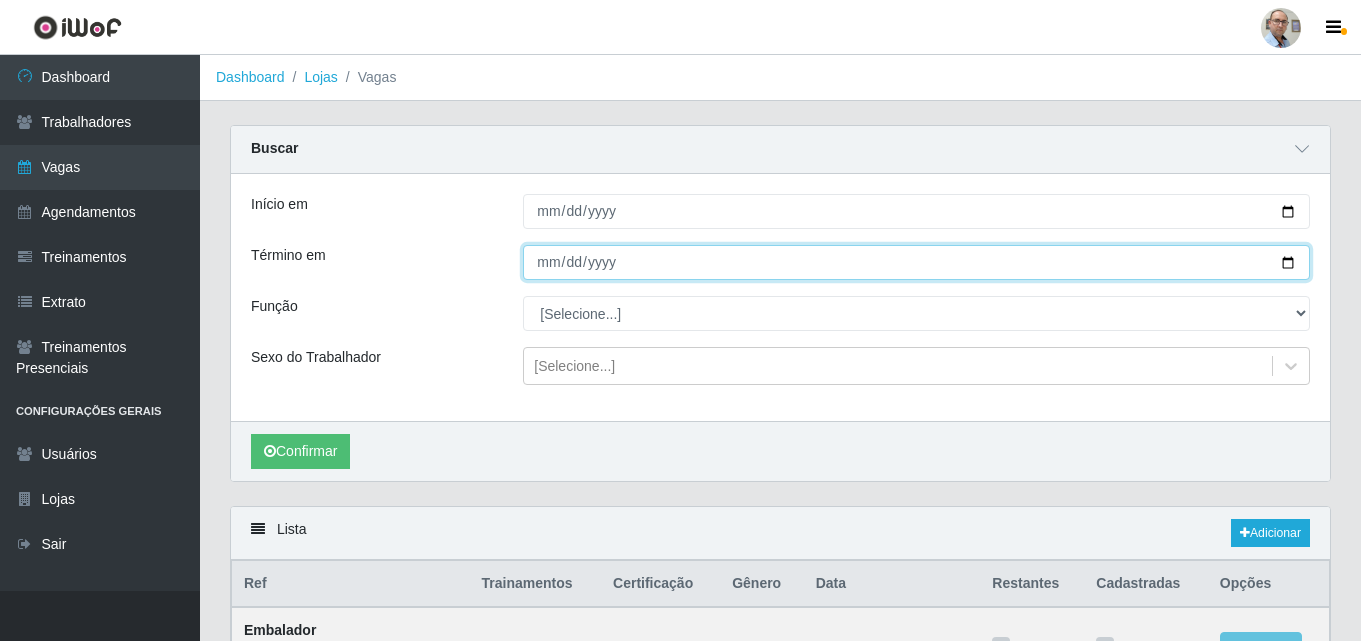 click on "Término em" at bounding box center [916, 262] 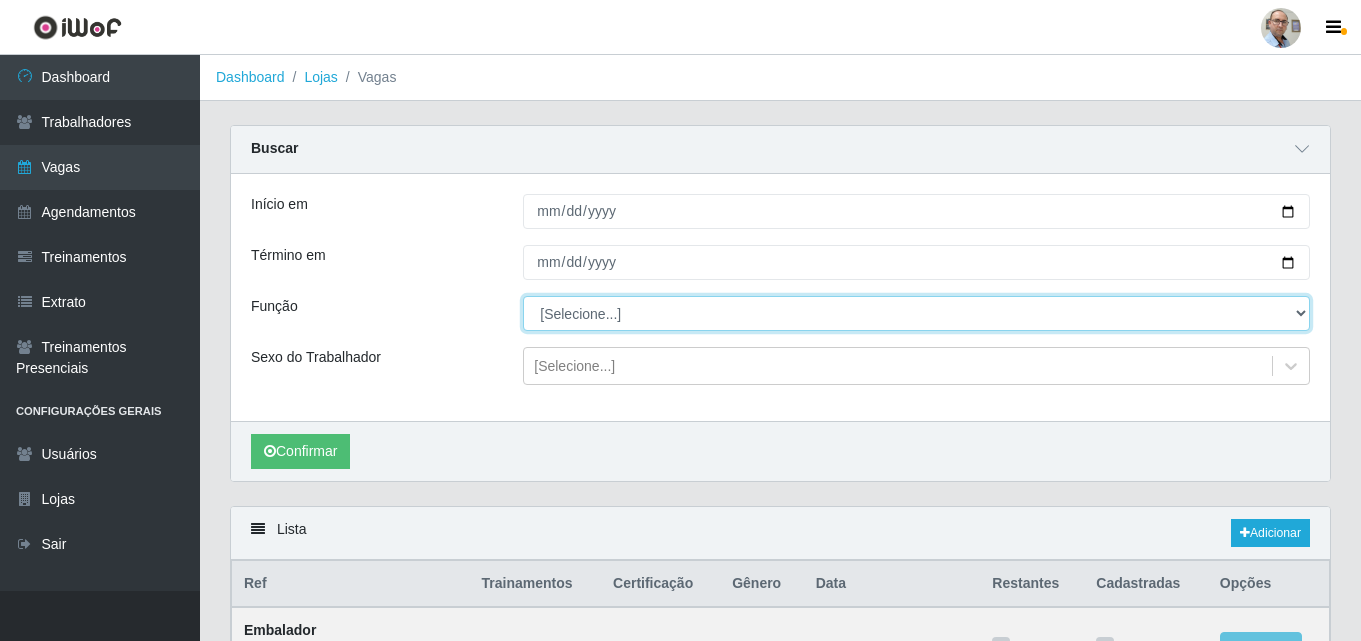 click on "[Selecione...] ASG ASG + ASG ++ Auxiliar de Depósito  Auxiliar de Depósito + Auxiliar de Depósito ++ Auxiliar de Estacionamento Auxiliar de Estacionamento + Auxiliar de Estacionamento ++ Balconista de Frios Balconista de Frios + Balconista de Padaria  Balconista de Padaria + Embalador Embalador + Embalador ++ Operador de Caixa Operador de Caixa + Operador de Caixa ++ Repositor  Repositor + Repositor ++ Repositor de Frios Repositor de Frios + Repositor de Frios ++ Repositor de Hortifruti Repositor de Hortifruti + Repositor de Hortifruti ++" at bounding box center [916, 313] 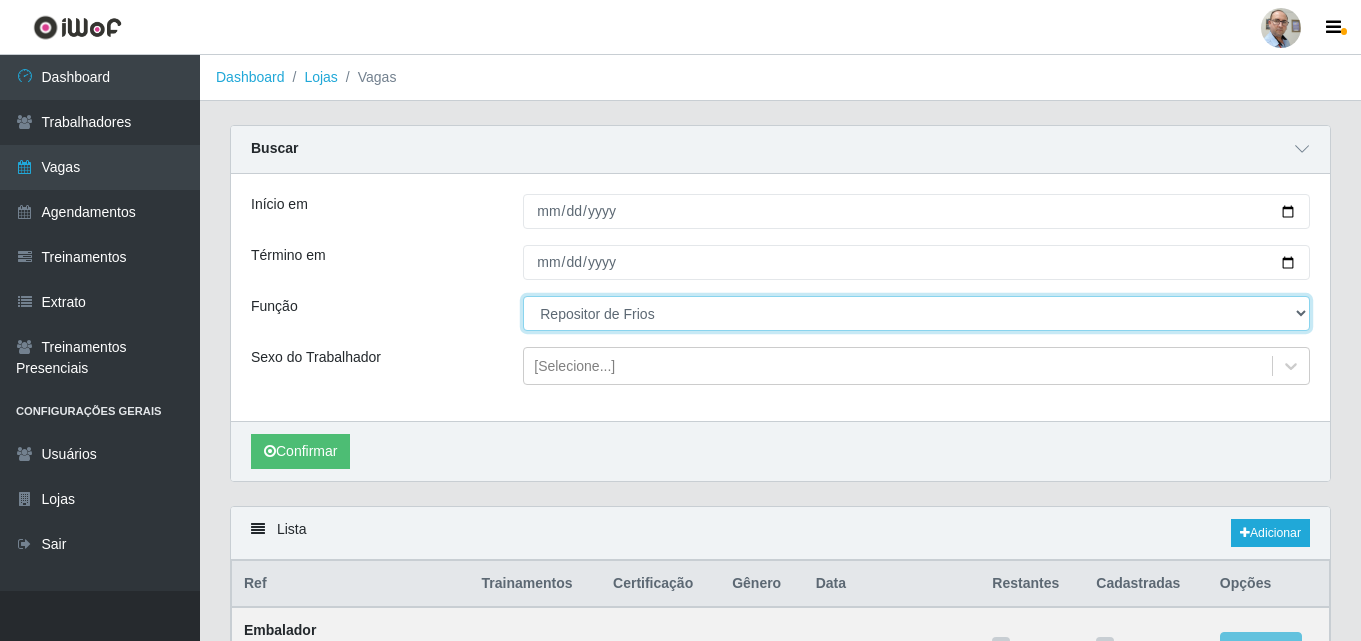 click on "[Selecione...] ASG ASG + ASG ++ Auxiliar de Depósito  Auxiliar de Depósito + Auxiliar de Depósito ++ Auxiliar de Estacionamento Auxiliar de Estacionamento + Auxiliar de Estacionamento ++ Balconista de Frios Balconista de Frios + Balconista de Padaria  Balconista de Padaria + Embalador Embalador + Embalador ++ Operador de Caixa Operador de Caixa + Operador de Caixa ++ Repositor  Repositor + Repositor ++ Repositor de Frios Repositor de Frios + Repositor de Frios ++ Repositor de Hortifruti Repositor de Hortifruti + Repositor de Hortifruti ++" at bounding box center [916, 313] 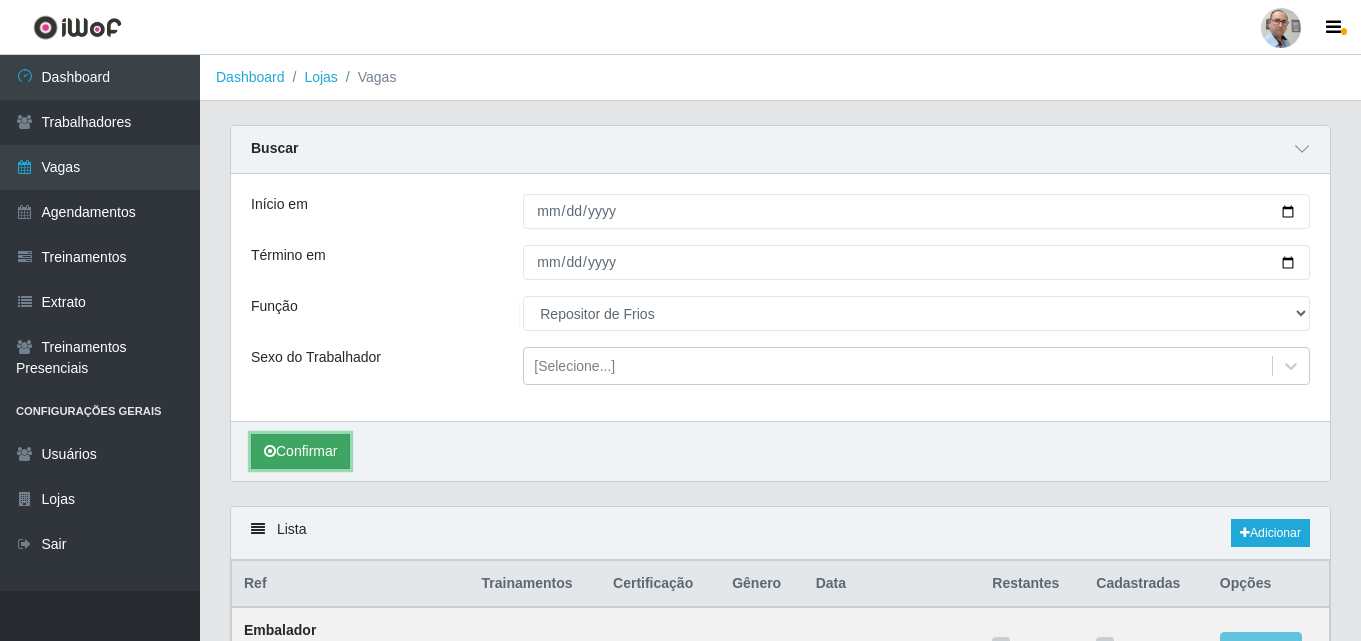 click on "Confirmar" at bounding box center (300, 451) 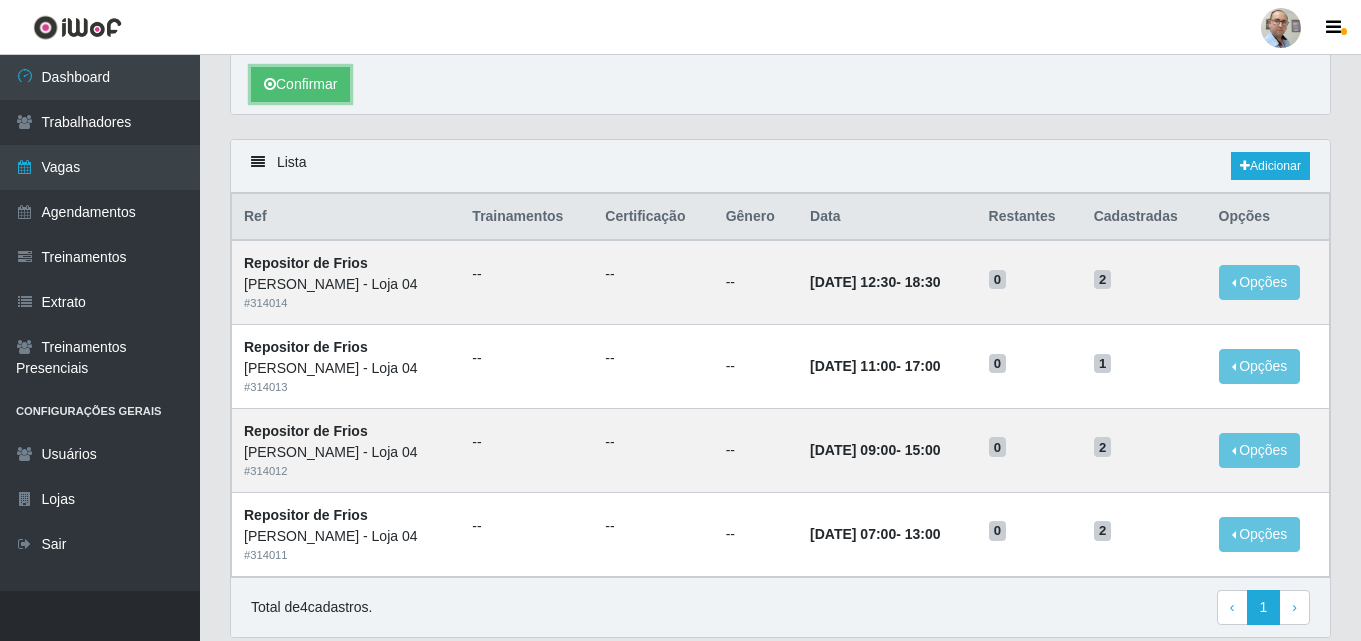 scroll, scrollTop: 439, scrollLeft: 0, axis: vertical 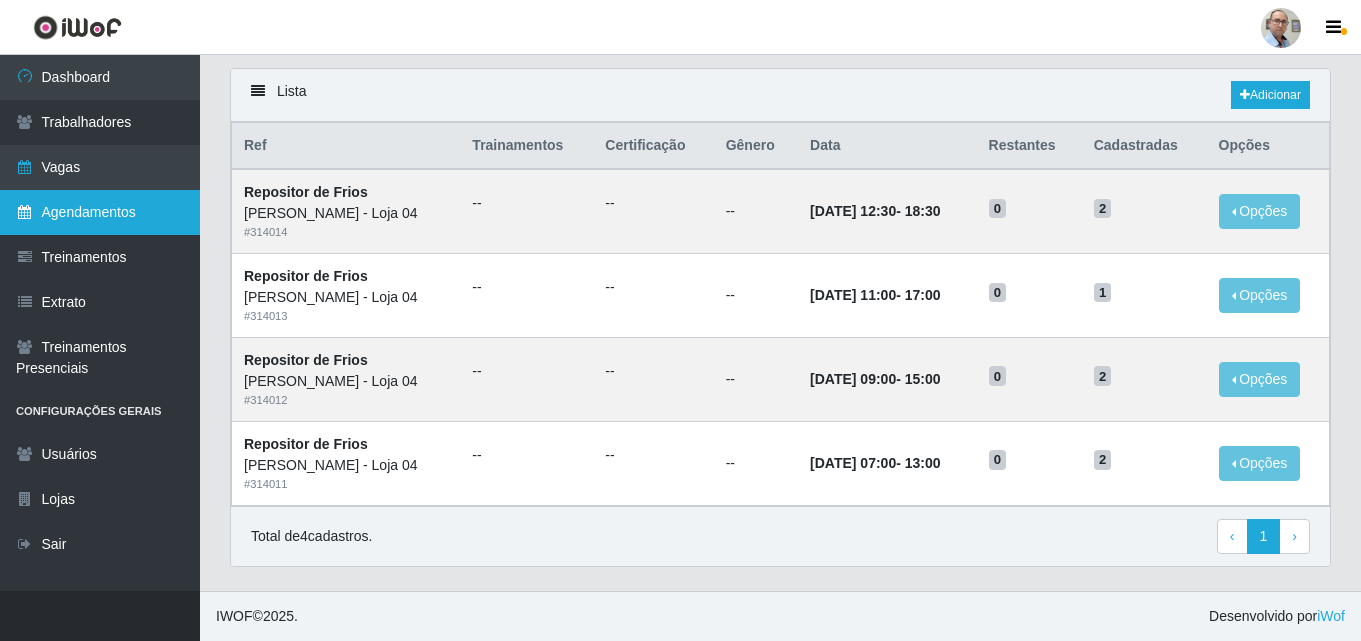 click on "Agendamentos" at bounding box center [100, 212] 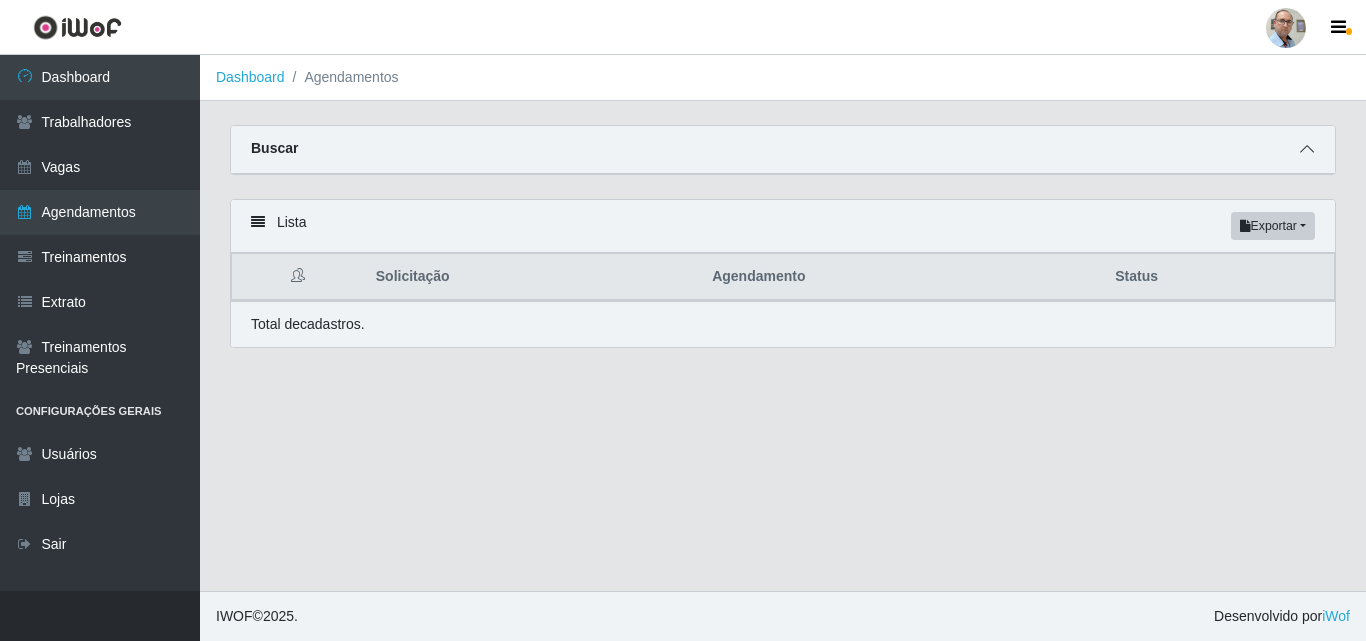 click at bounding box center [1307, 149] 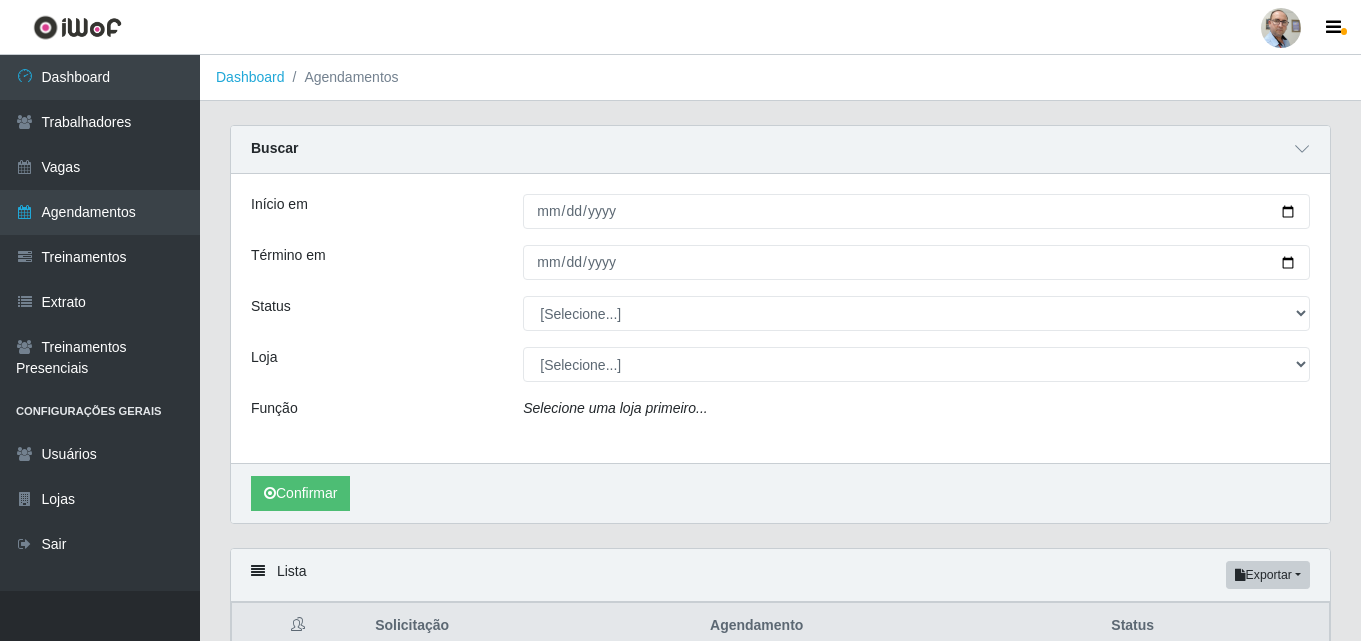 click on "Dashboard Agendamentos  Carregando...  Buscar Início em [GEOGRAPHIC_DATA] em Status [Selecione...] AGENDADO AGUARDANDO LIBERAR EM ANDAMENTO EM REVISÃO FINALIZADO CANCELADO FALTA Loja [Selecione...] Mar Vermelho - Loja 04 Função Selecione uma loja primeiro...  Confirmar   Lista  Exportar PDF Excel Solicitação Agendamento Status Total de   cadastros." at bounding box center (780, 388) 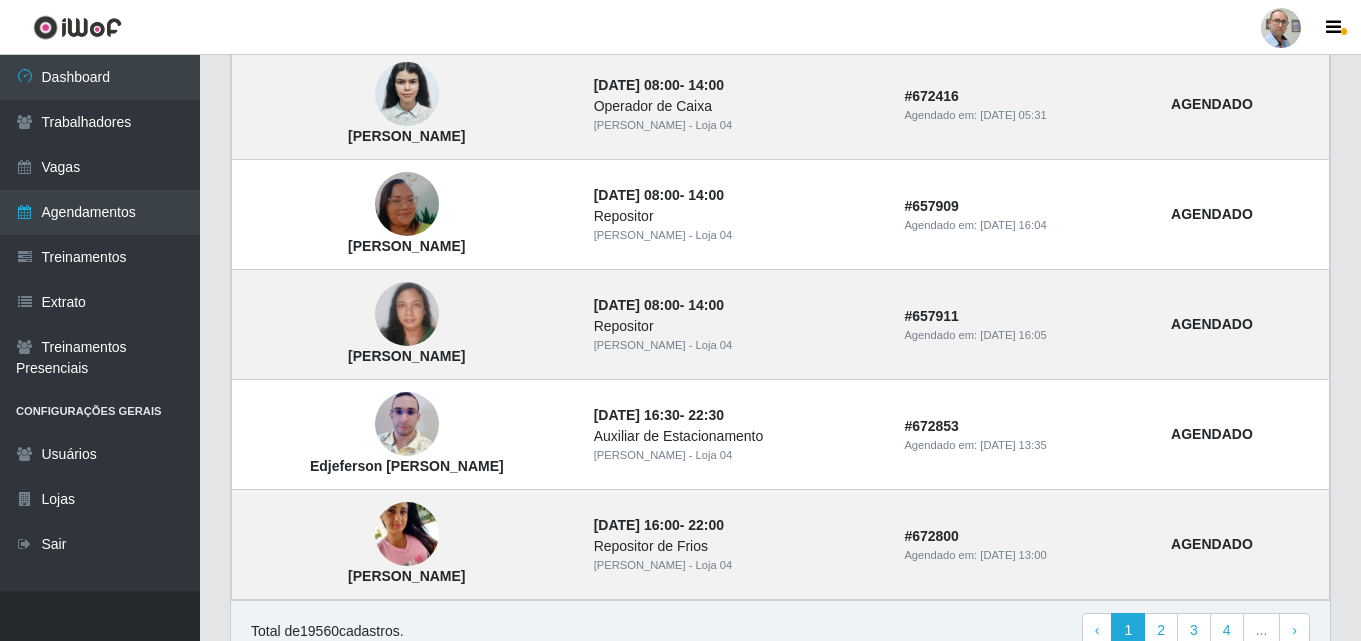 scroll, scrollTop: 1600, scrollLeft: 0, axis: vertical 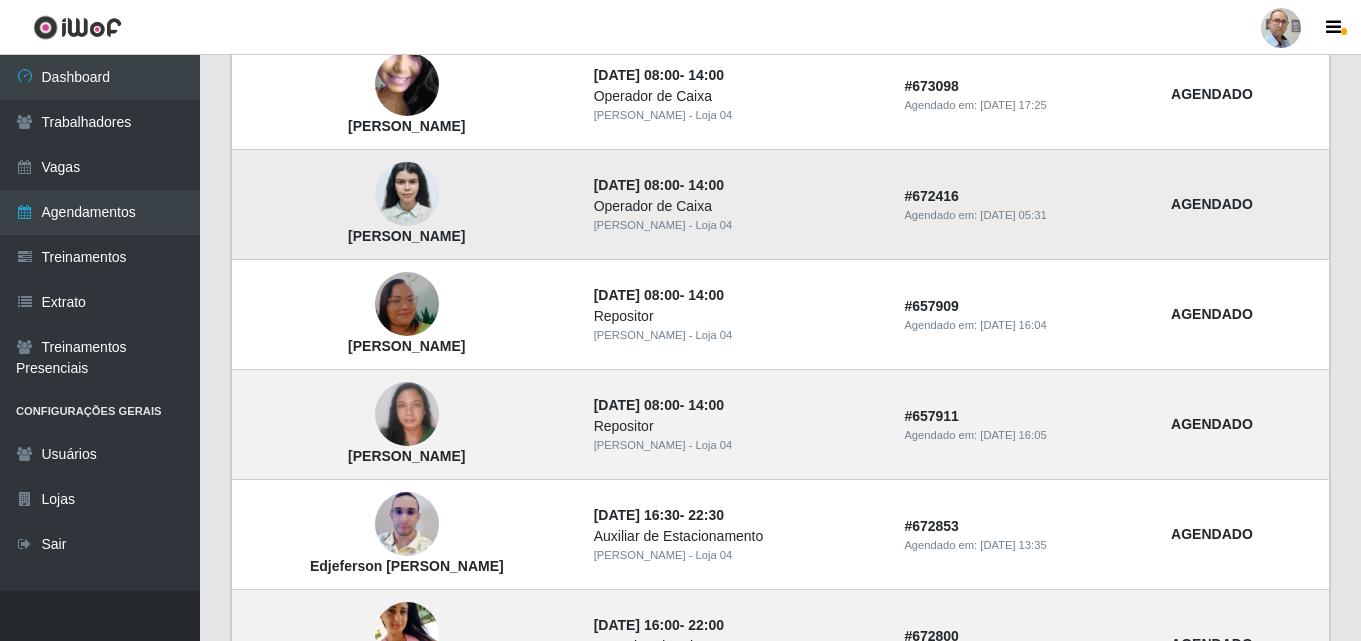 click at bounding box center [407, 195] 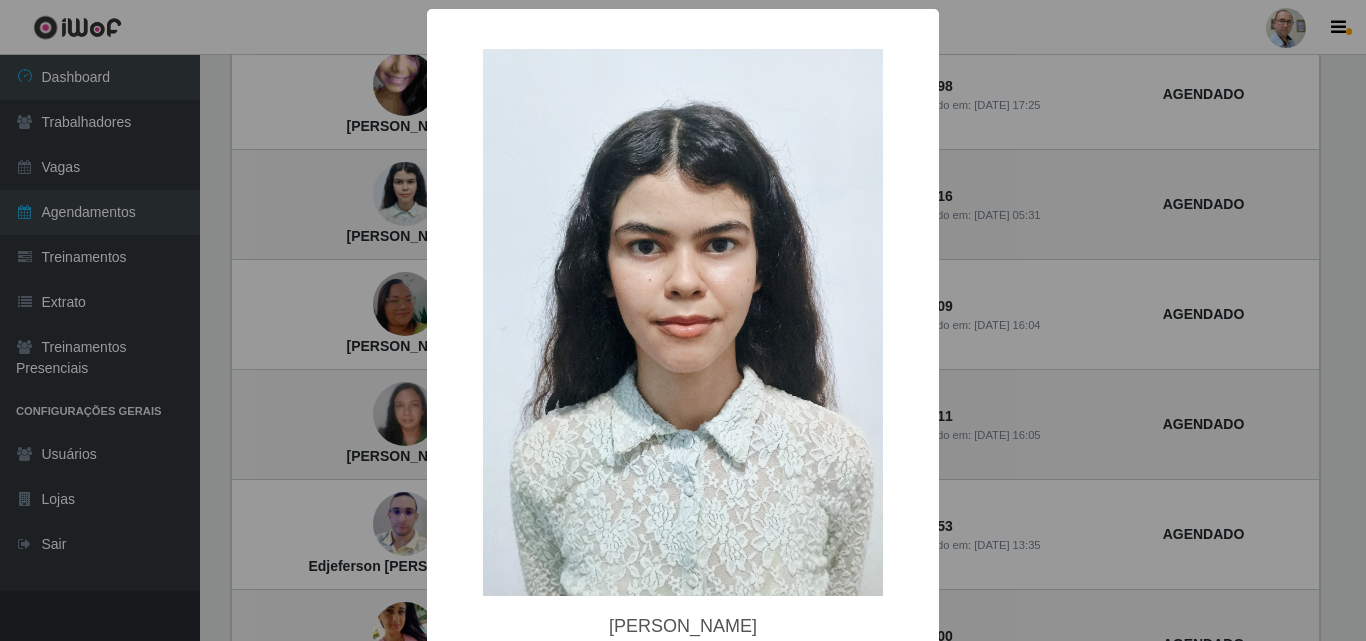 type 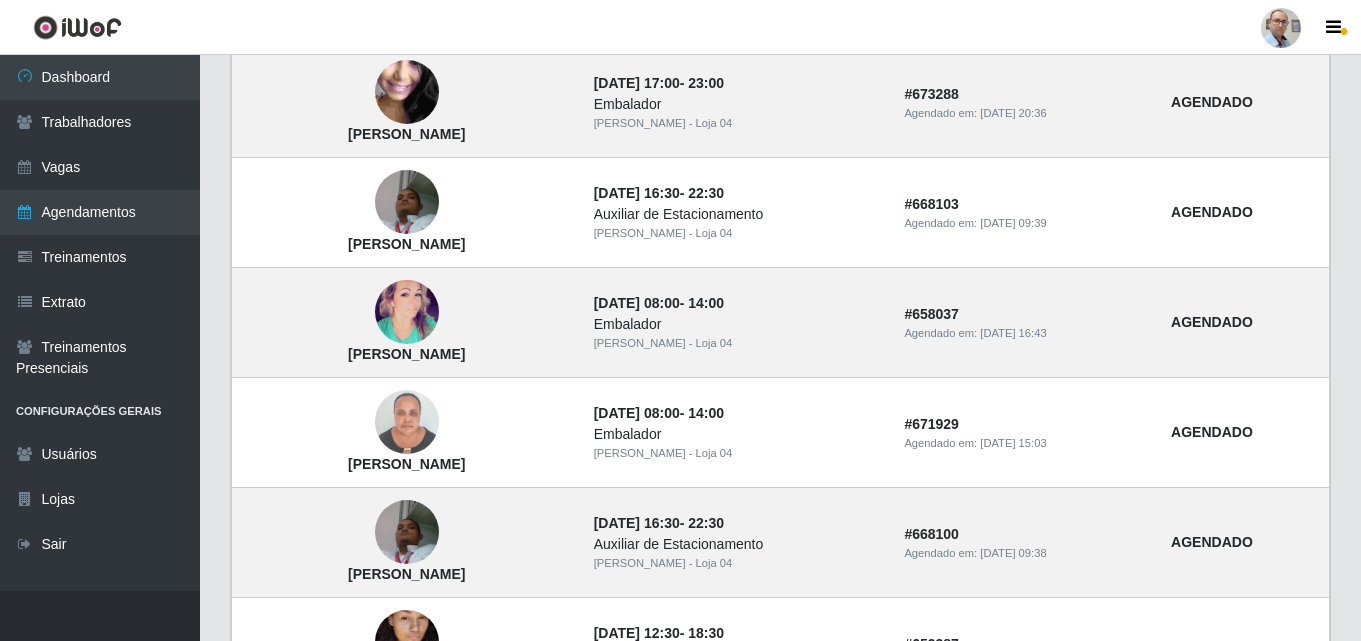 scroll, scrollTop: 600, scrollLeft: 0, axis: vertical 